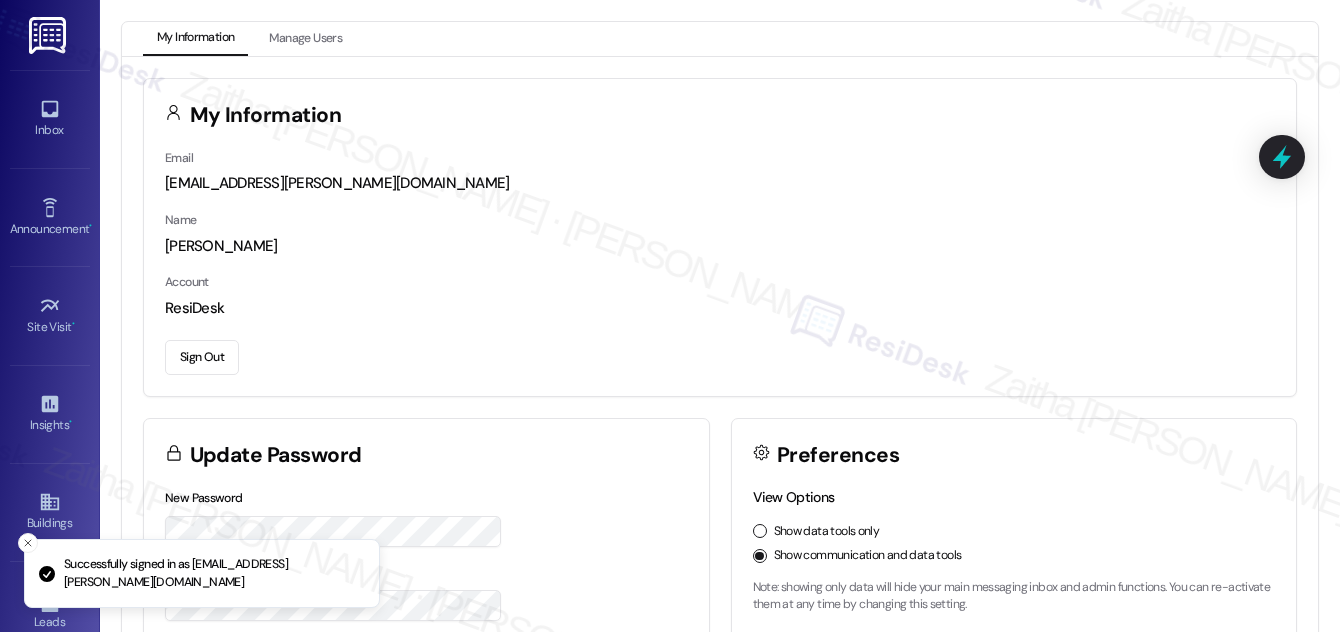 scroll, scrollTop: 0, scrollLeft: 0, axis: both 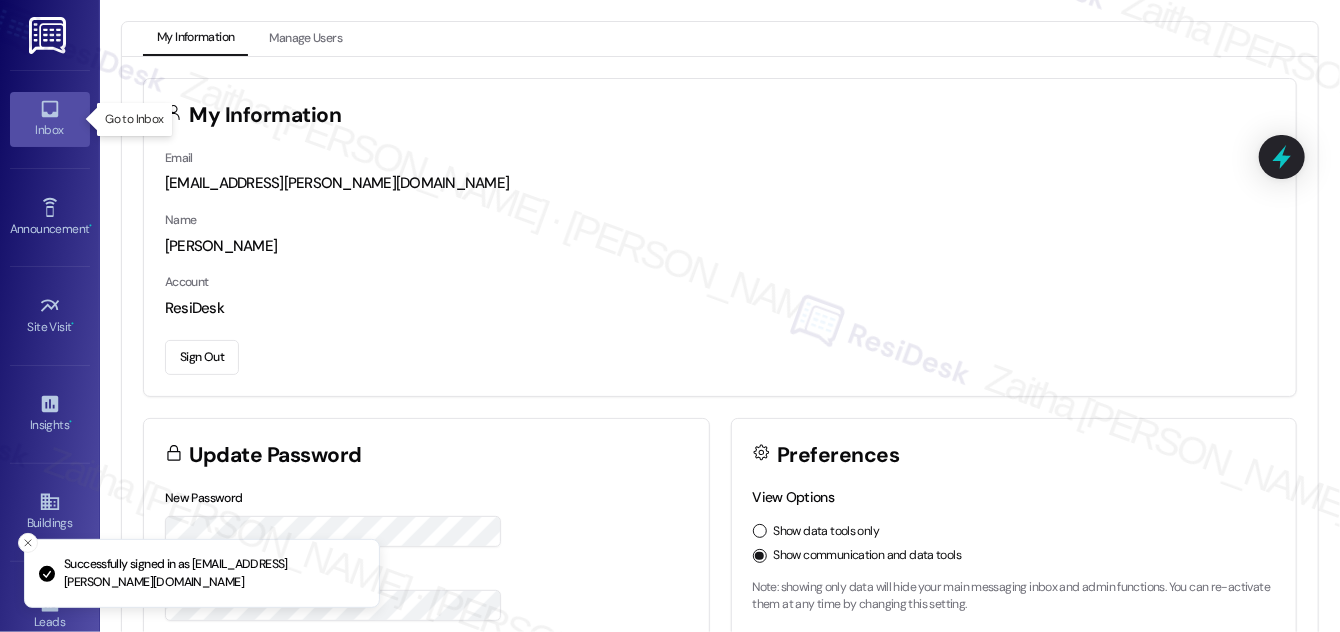 click on "Inbox" at bounding box center [50, 119] 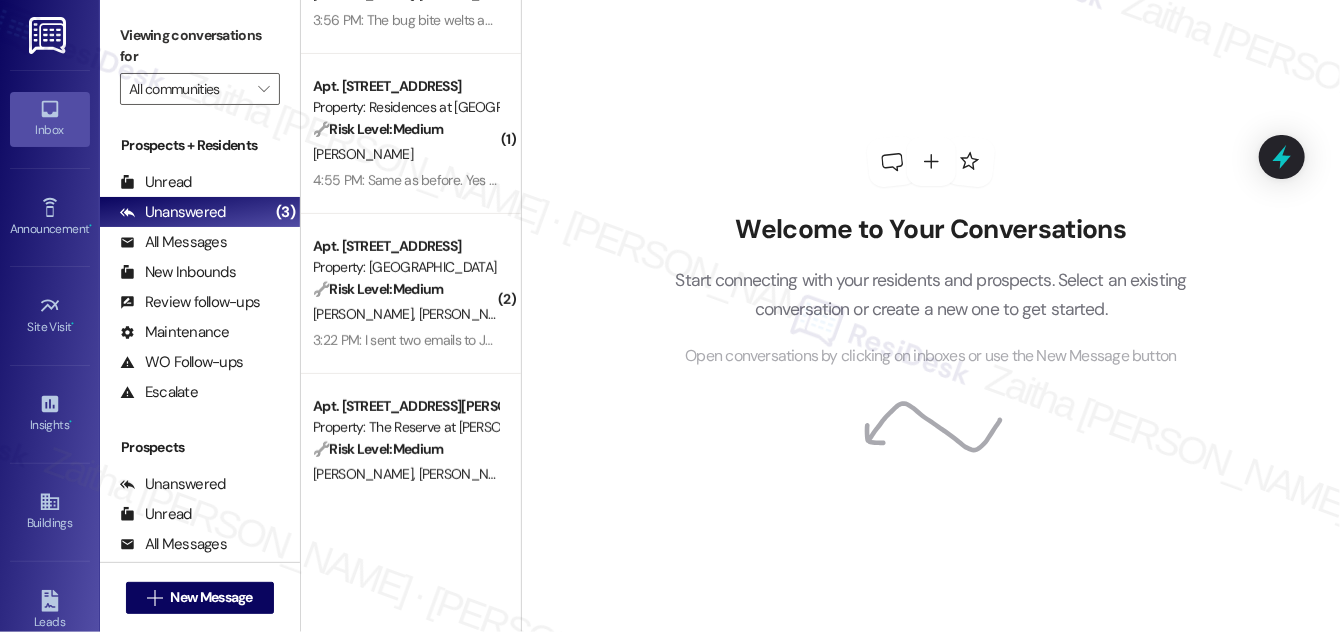 scroll, scrollTop: 272, scrollLeft: 0, axis: vertical 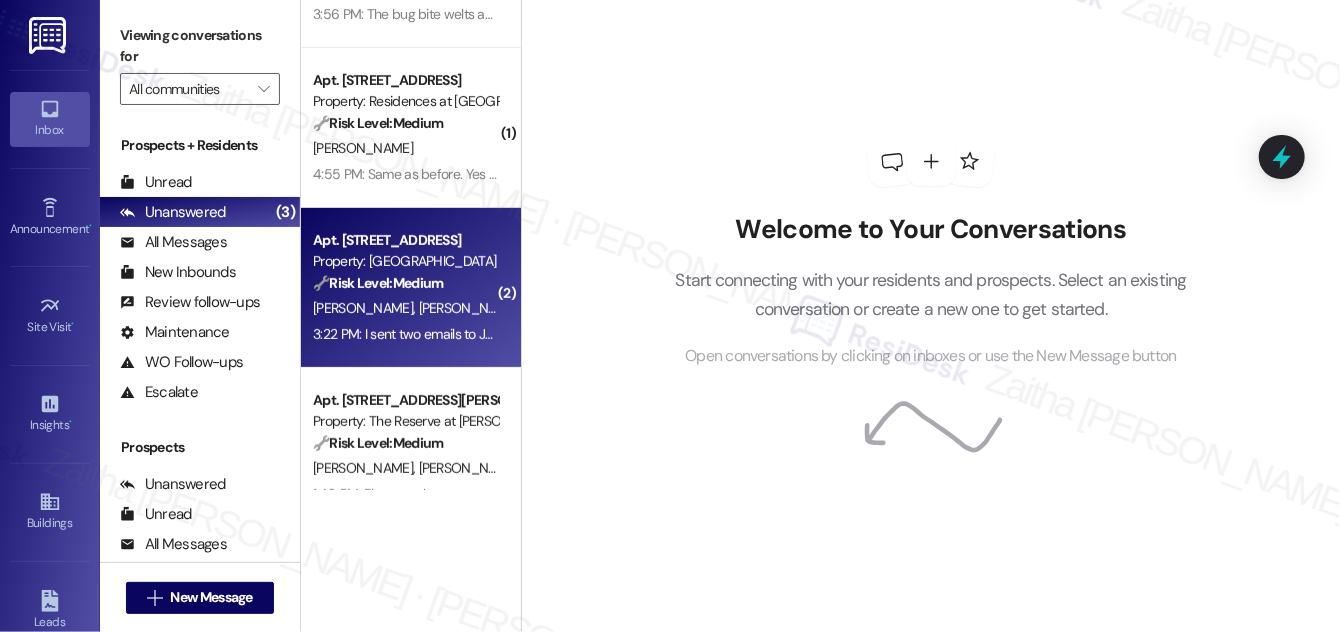 click on "[PERSON_NAME] [PERSON_NAME]" at bounding box center [405, 308] 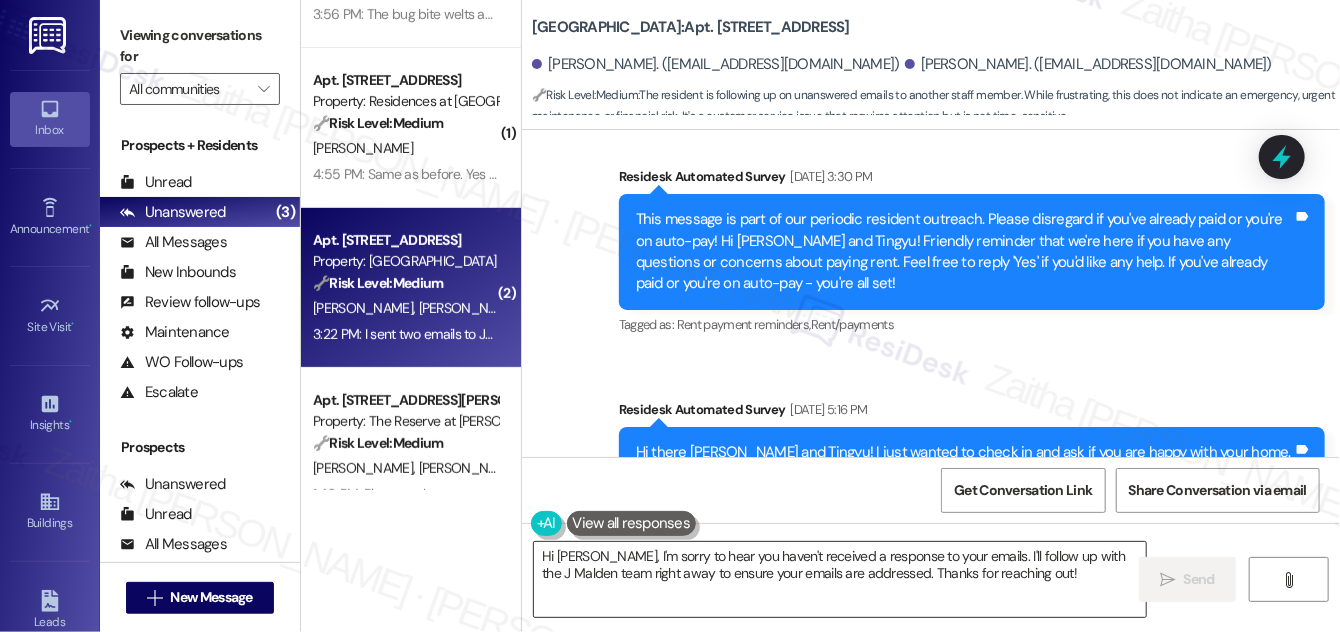 scroll, scrollTop: 3552, scrollLeft: 0, axis: vertical 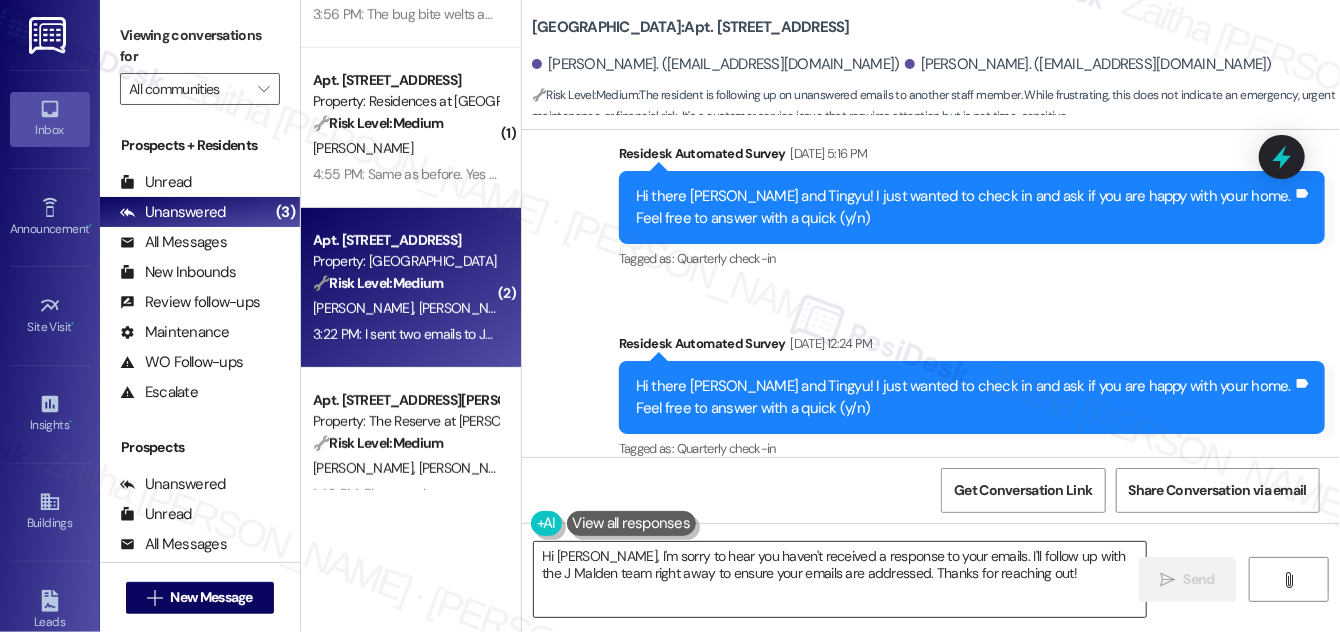 click on "Hi [PERSON_NAME], I'm sorry to hear you haven't received a response to your emails. I'll follow up with the J Malden team right away to ensure your emails are addressed. Thanks for reaching out!" at bounding box center (840, 579) 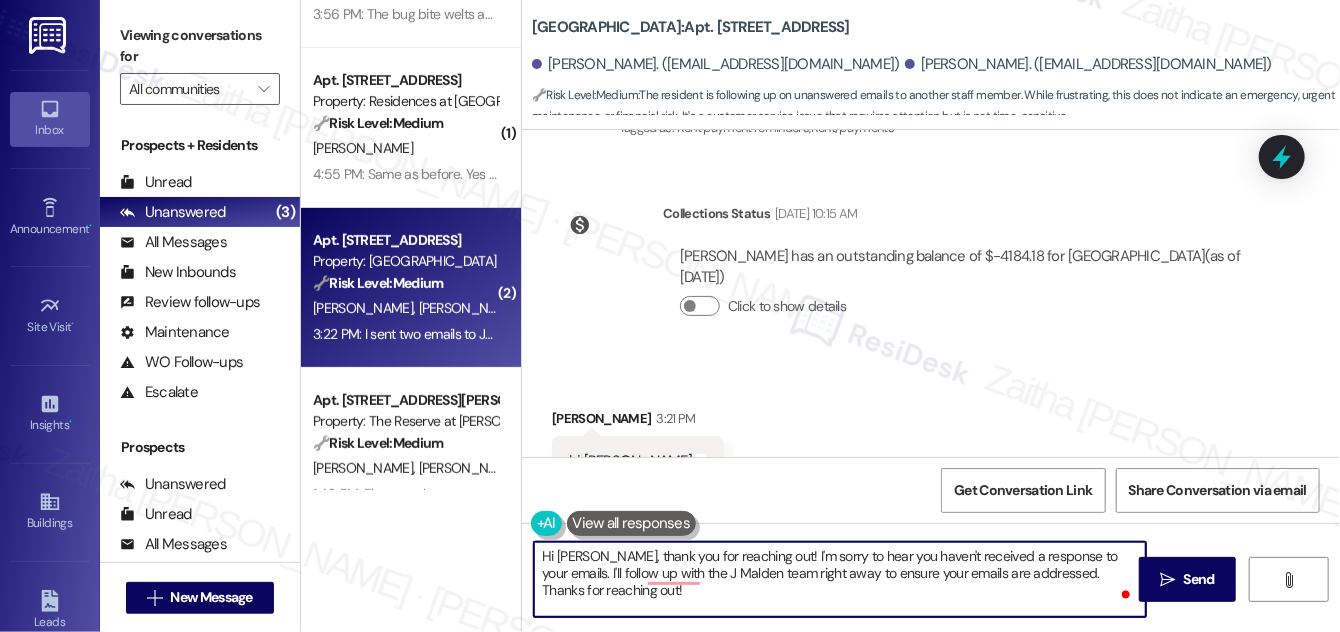 scroll, scrollTop: 4280, scrollLeft: 0, axis: vertical 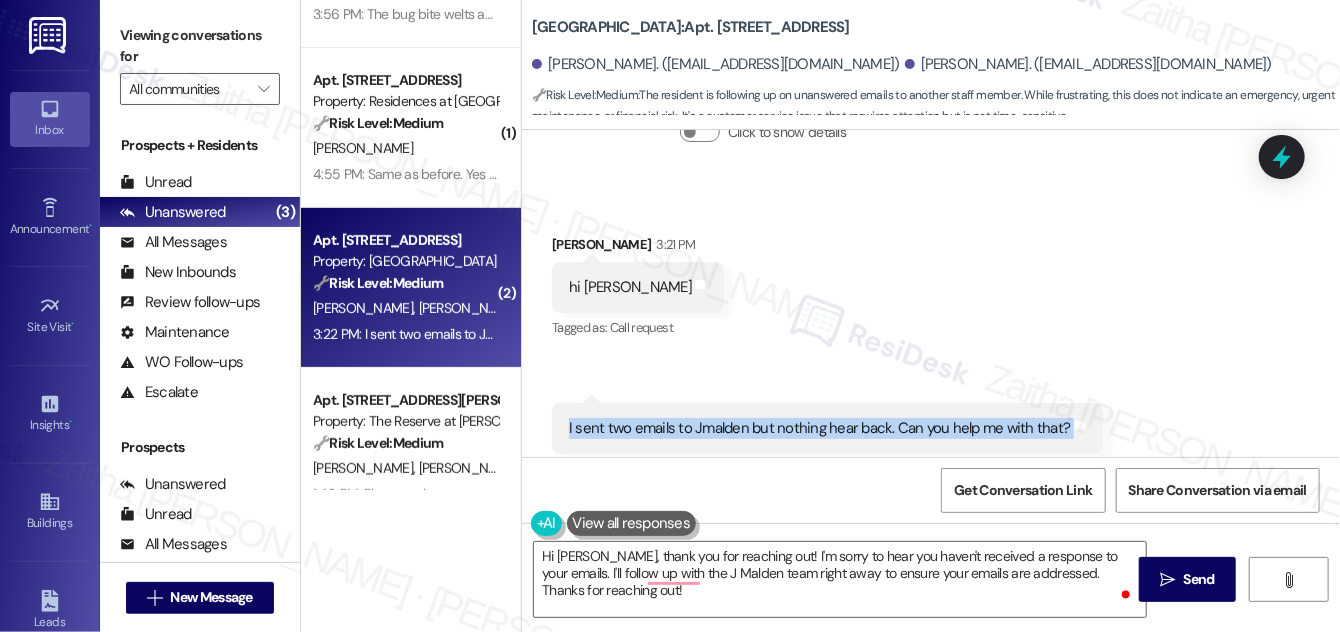 drag, startPoint x: 552, startPoint y: 378, endPoint x: 1085, endPoint y: 399, distance: 533.4135 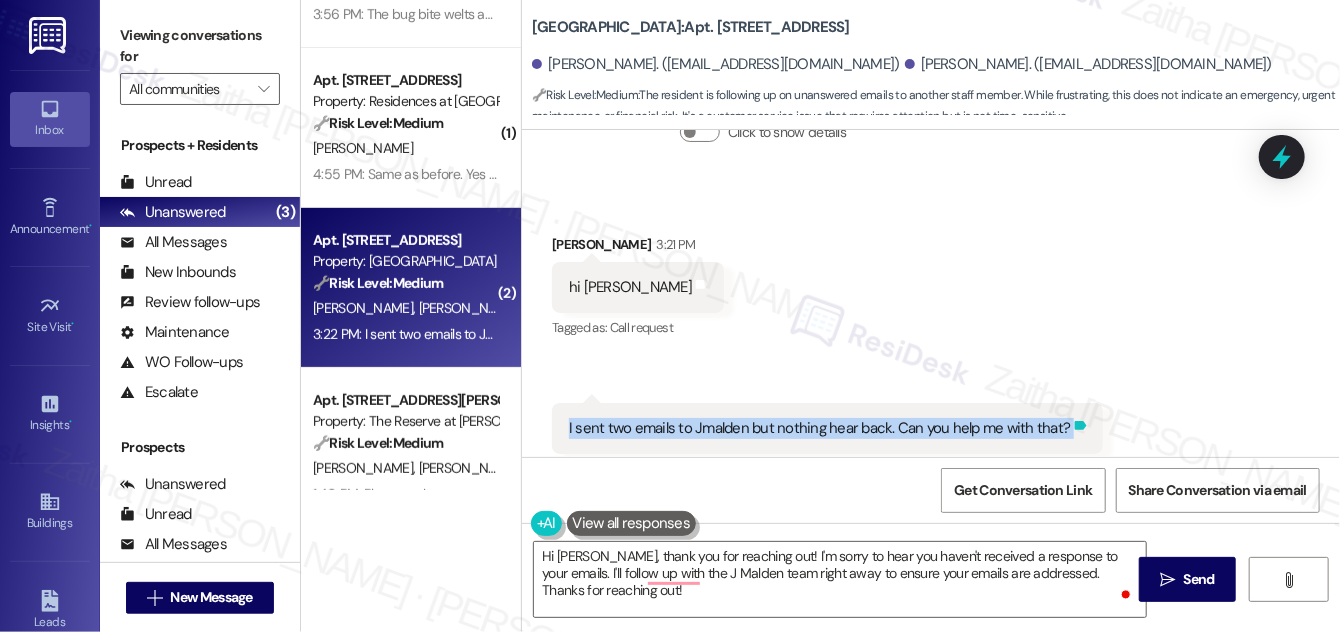 copy on "I sent two emails to Jmalden but nothing hear back. Can you help me with that? Tags and notes" 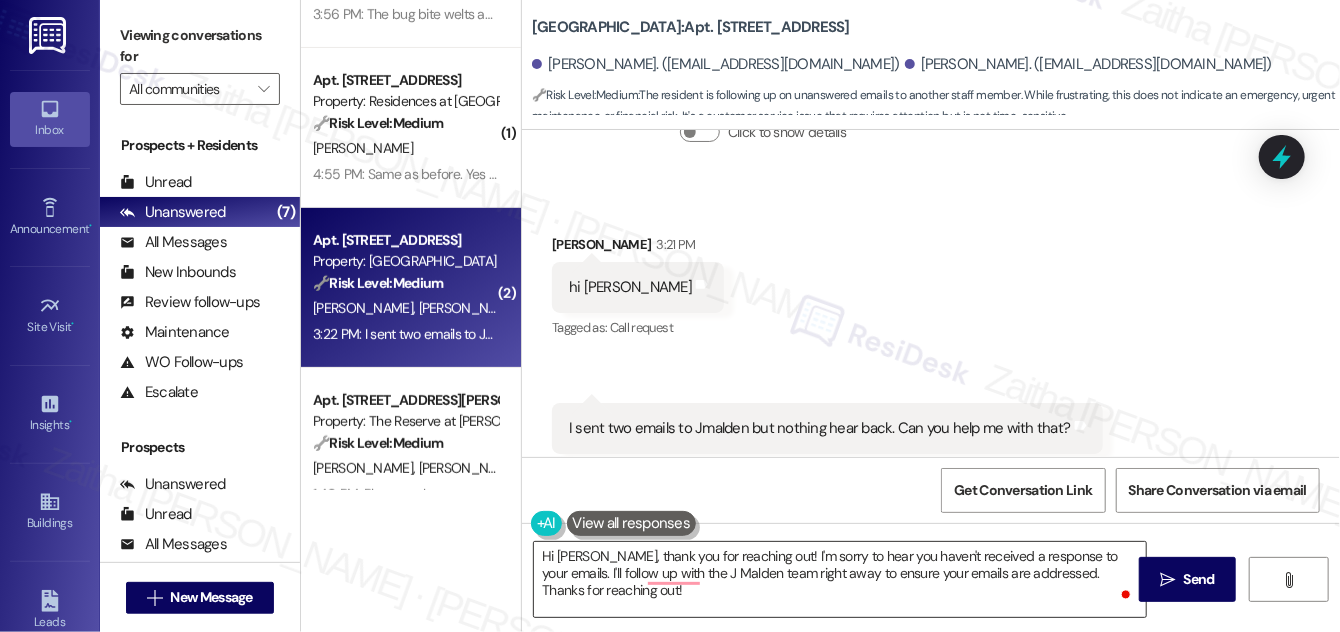 click on "Hi [PERSON_NAME], thank you for reaching out! I'm sorry to hear you haven't received a response to your emails. I'll follow up with the J Malden team right away to ensure your emails are addressed. Thanks for reaching out!" at bounding box center (840, 579) 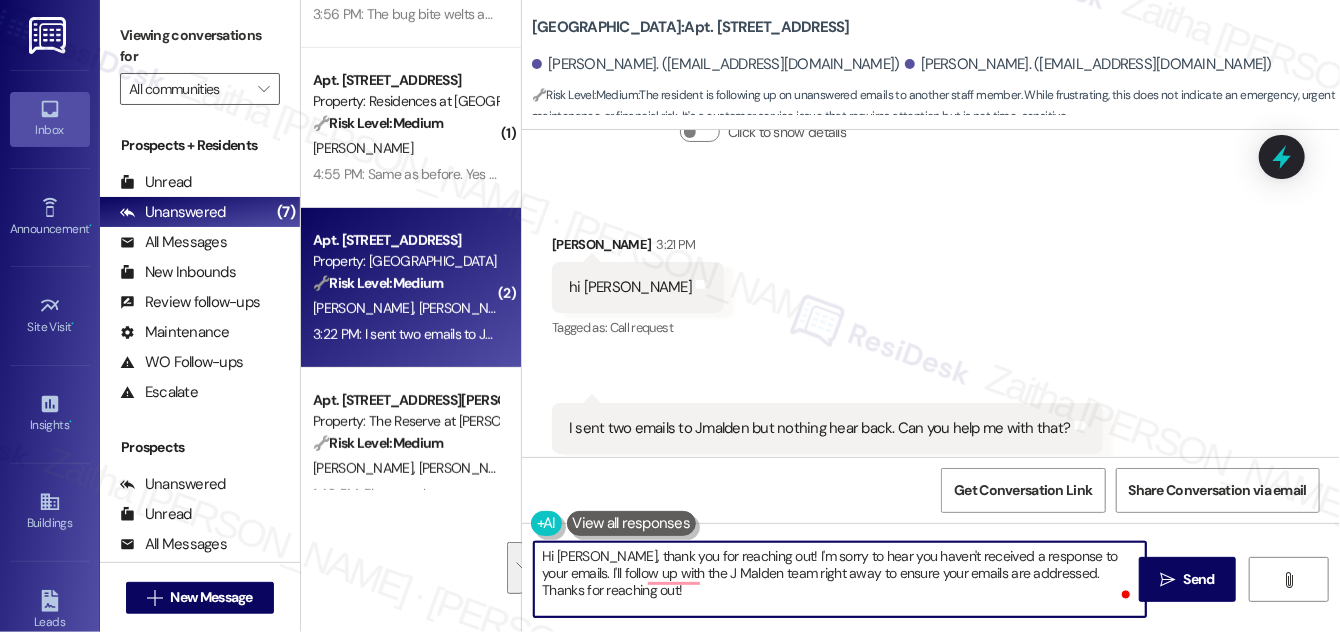 drag, startPoint x: 1116, startPoint y: 557, endPoint x: 1102, endPoint y: 594, distance: 39.56008 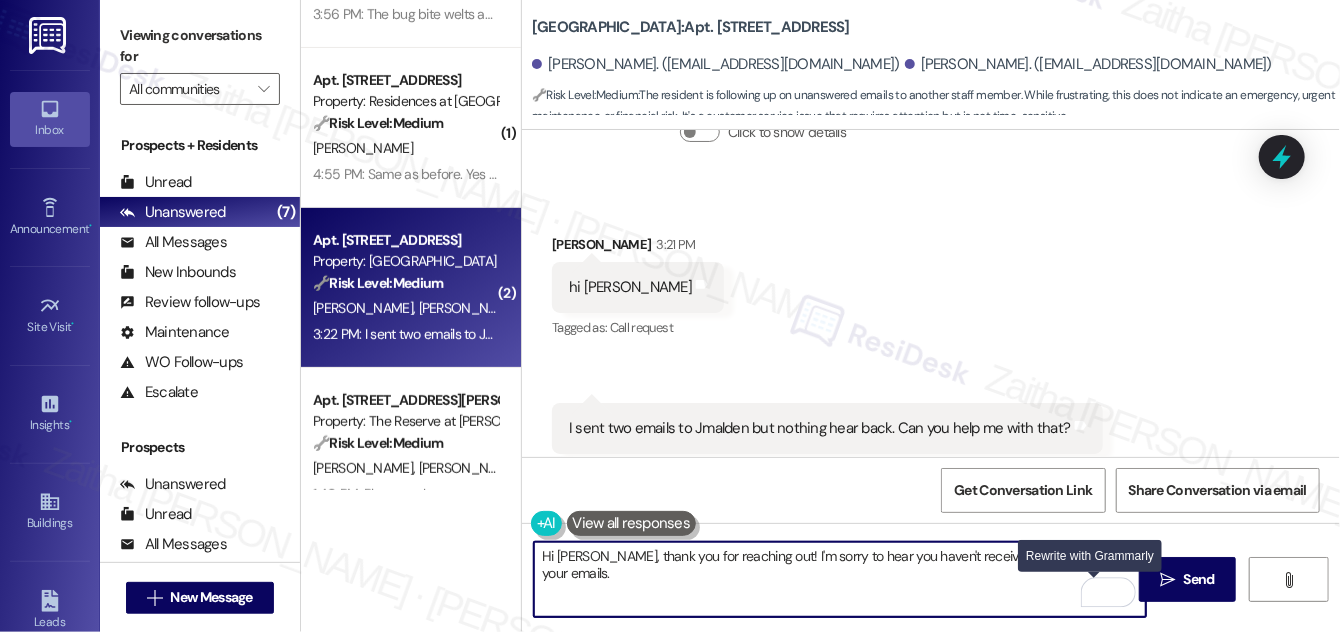 paste on "If you don’t mind sharing a bit more about the emails you sent, I’ll make sure to relay the details to the  team and follow up accordingly." 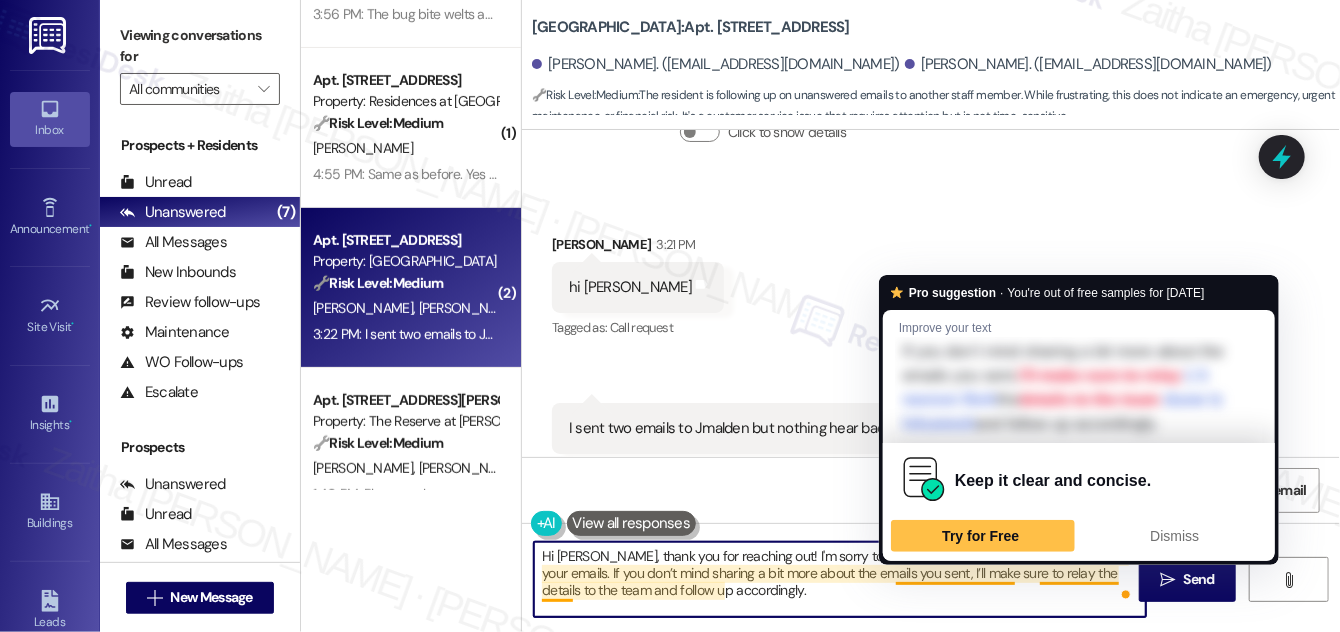 click on "Hi [PERSON_NAME], thank you for reaching out! I'm sorry to hear you haven't received a response to your emails. If you don’t mind sharing a bit more about the emails you sent, I’ll make sure to relay the details to the team and follow up accordingly." at bounding box center (840, 579) 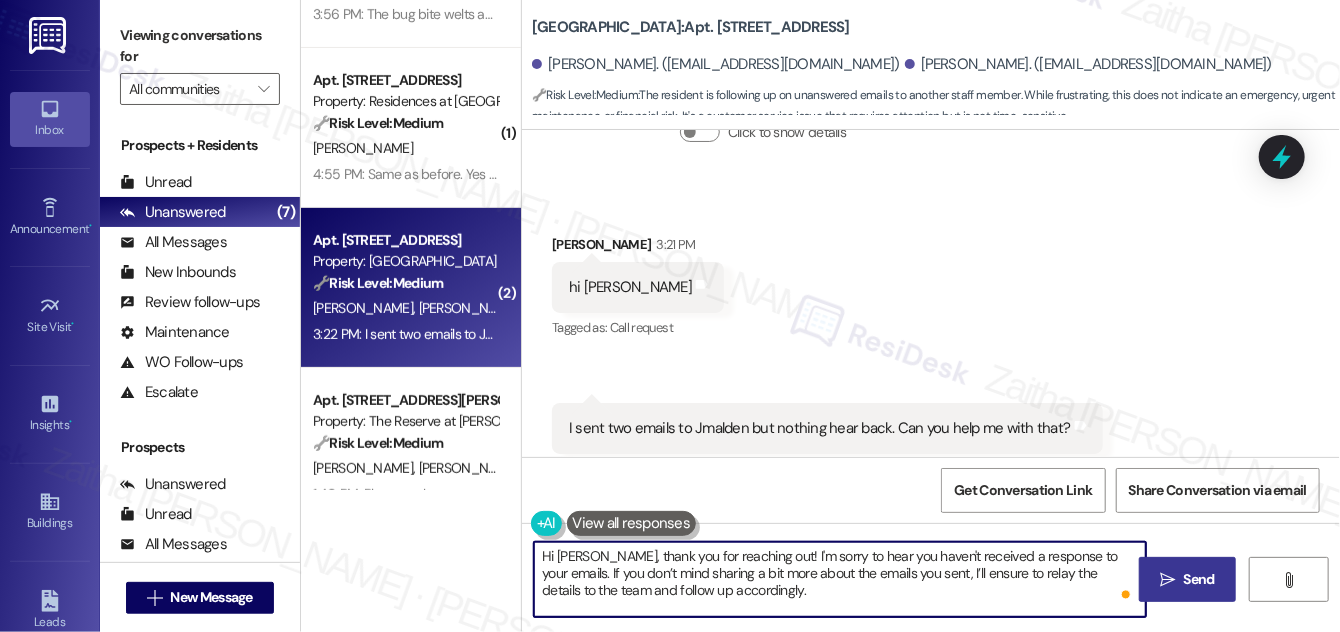 type on "Hi [PERSON_NAME], thank you for reaching out! I'm sorry to hear you haven't received a response to your emails. If you don’t mind sharing a bit more about the emails you sent, I’ll ensure to relay the details to the team and follow up accordingly." 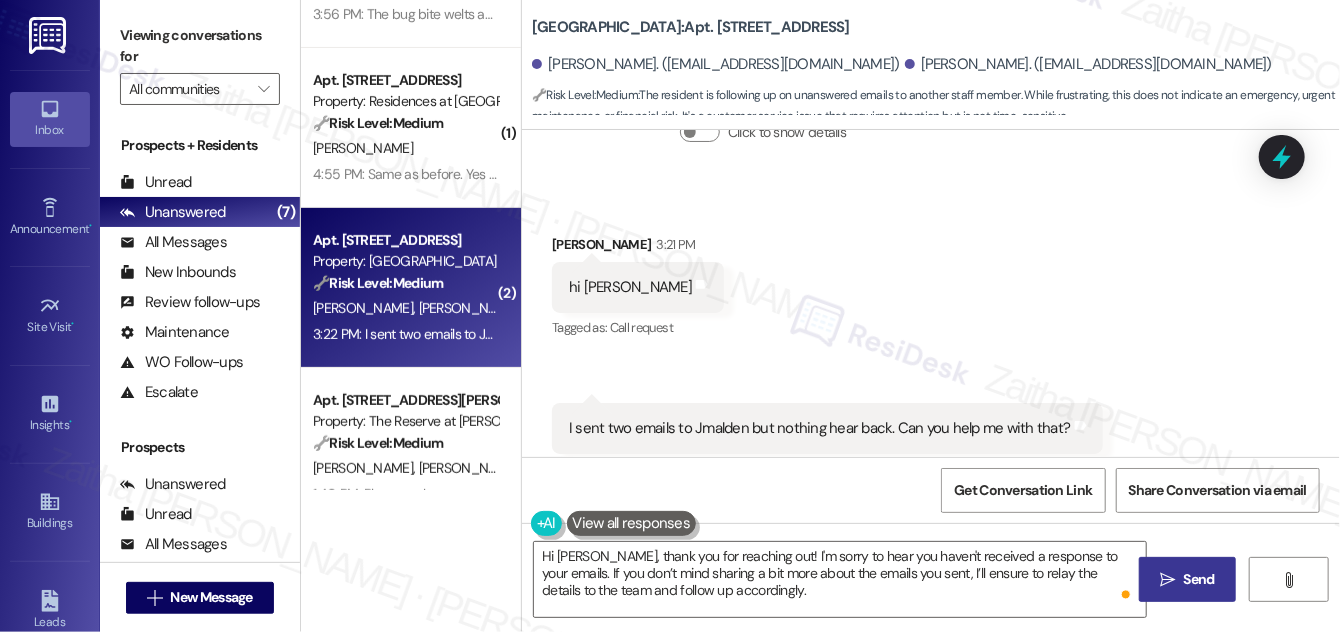 click on "" at bounding box center (1167, 580) 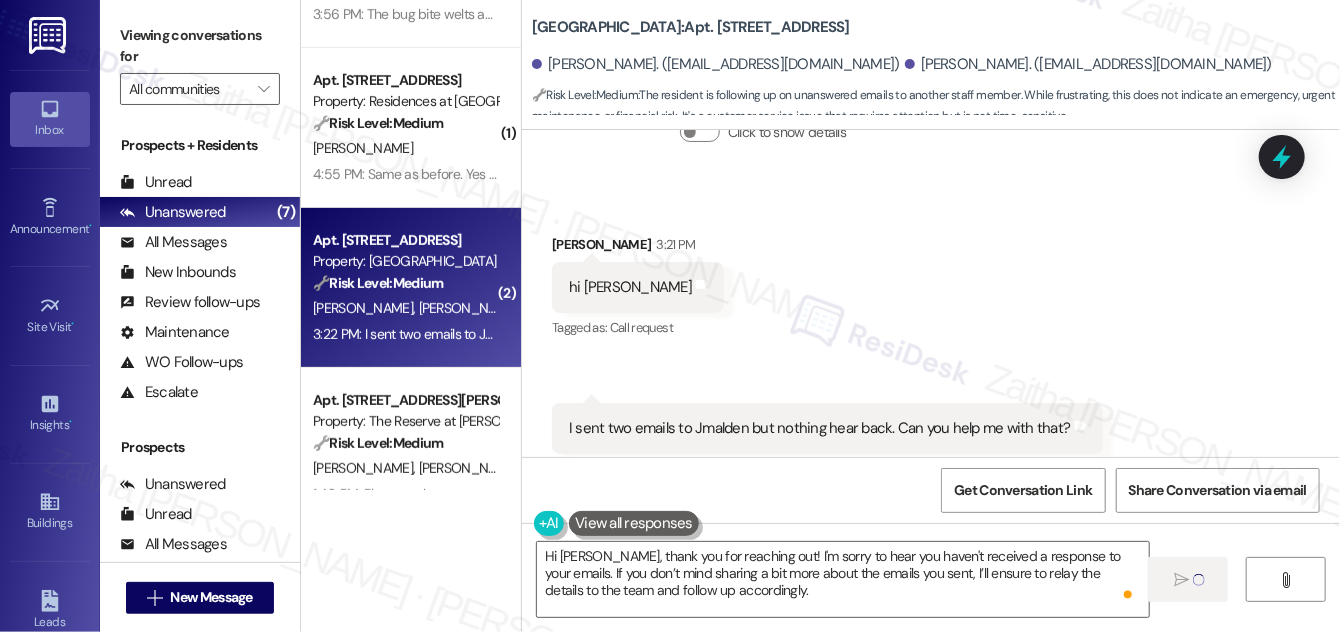type 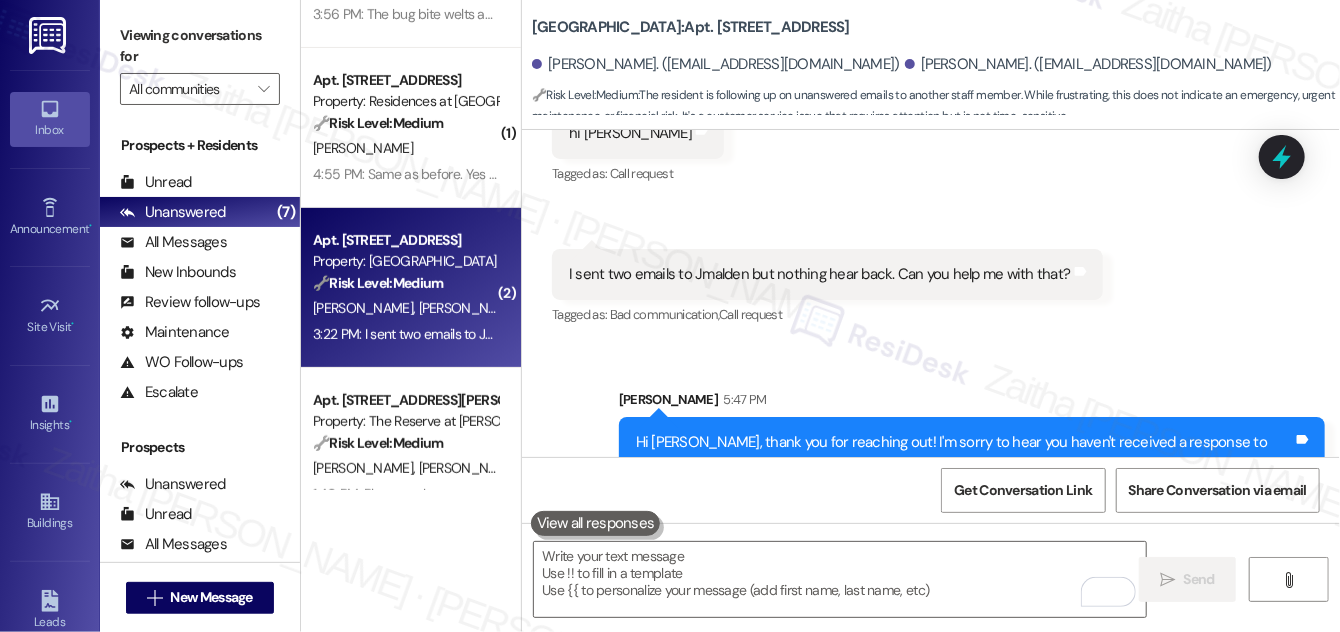 scroll, scrollTop: 4461, scrollLeft: 0, axis: vertical 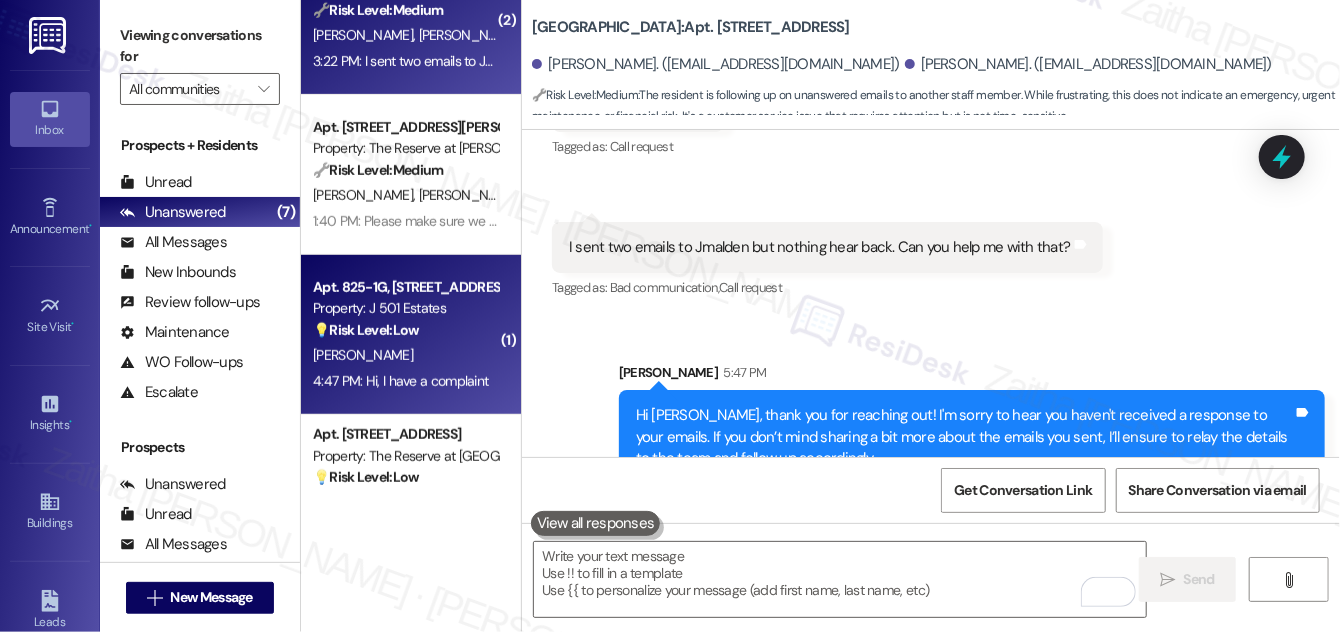 click on "[PERSON_NAME]" at bounding box center (405, 355) 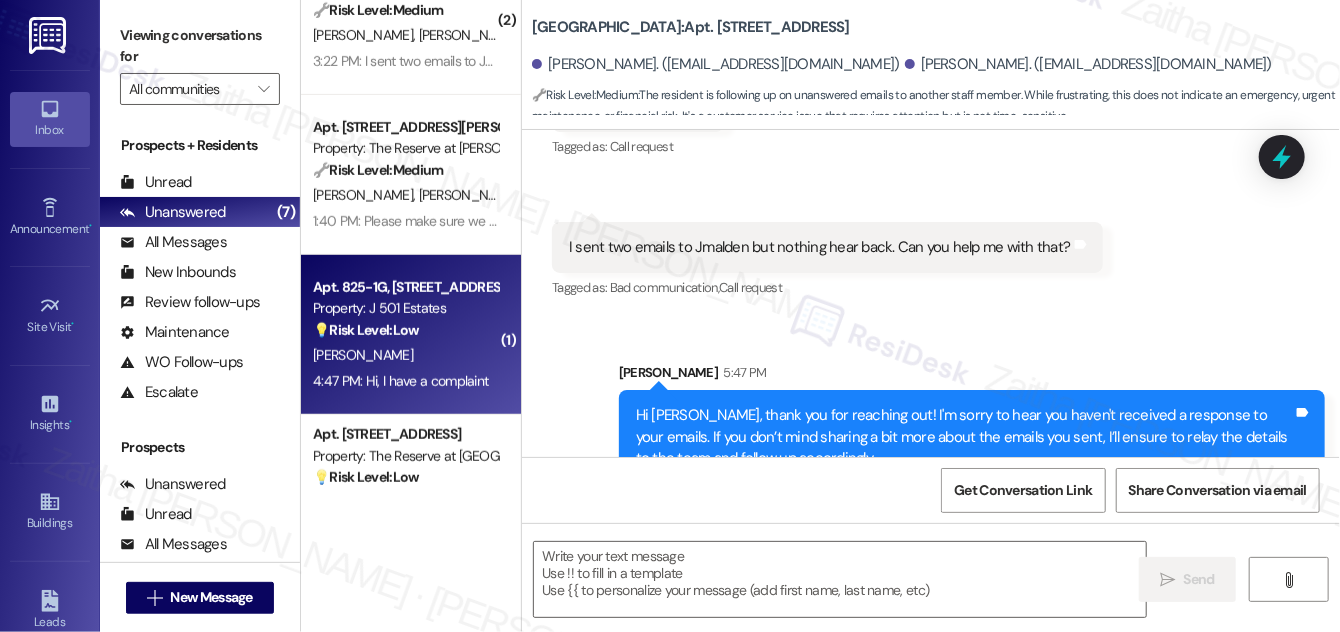 type on "Fetching suggested responses. Please feel free to read through the conversation in the meantime." 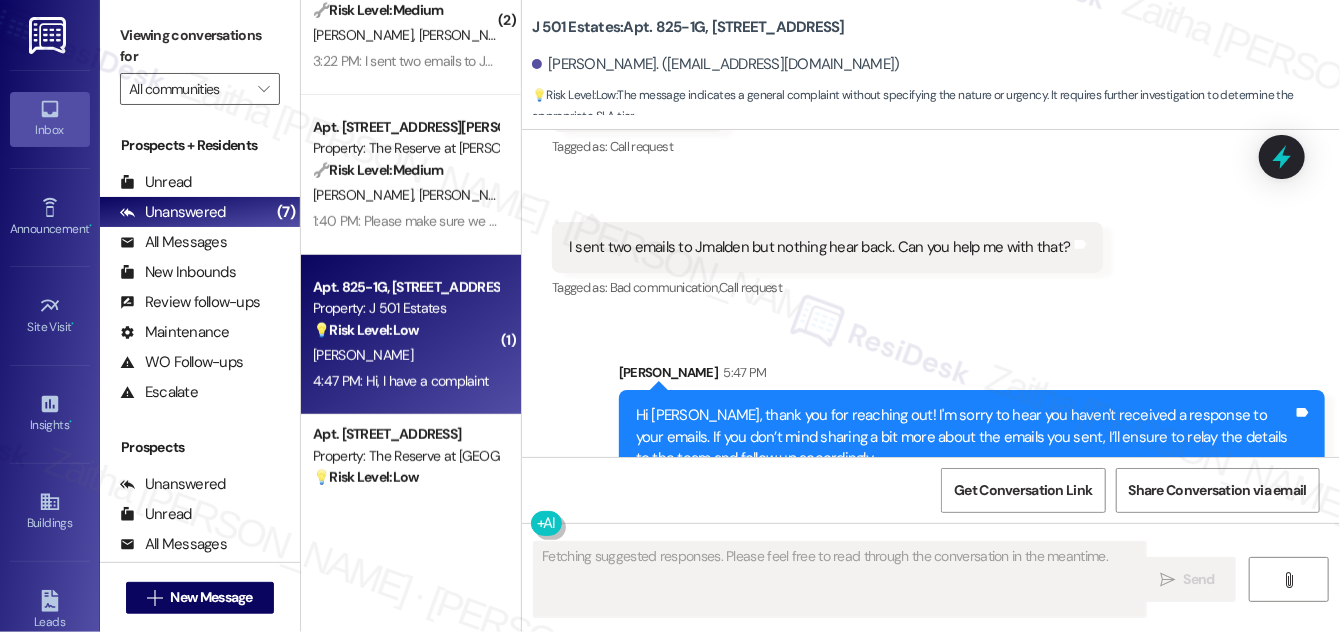 scroll, scrollTop: 0, scrollLeft: 0, axis: both 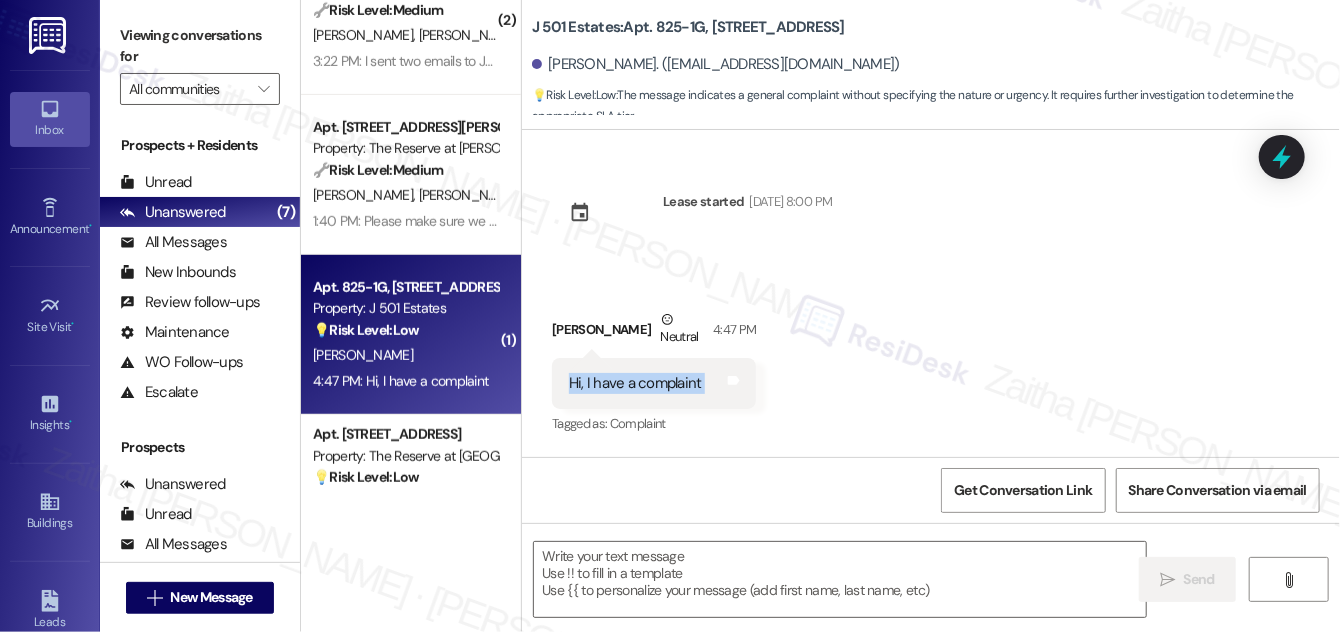 drag, startPoint x: 565, startPoint y: 377, endPoint x: 725, endPoint y: 401, distance: 161.79 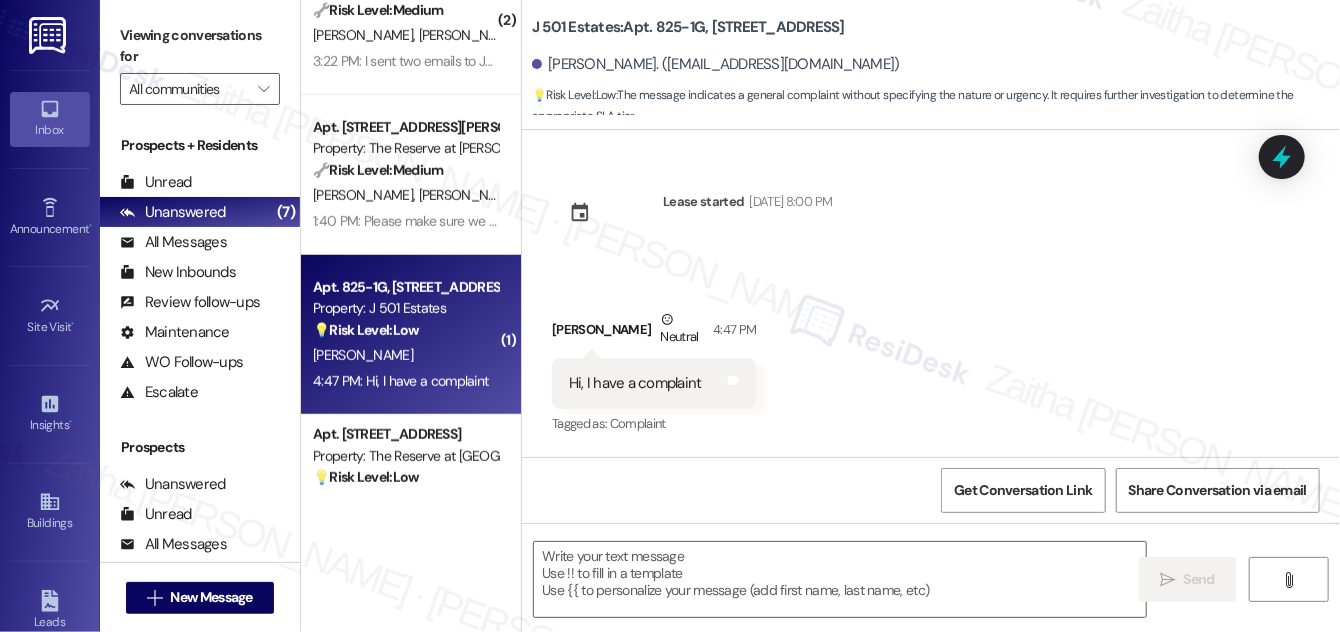 click on "[PERSON_NAME]   Neutral 4:47 PM" at bounding box center [654, 333] 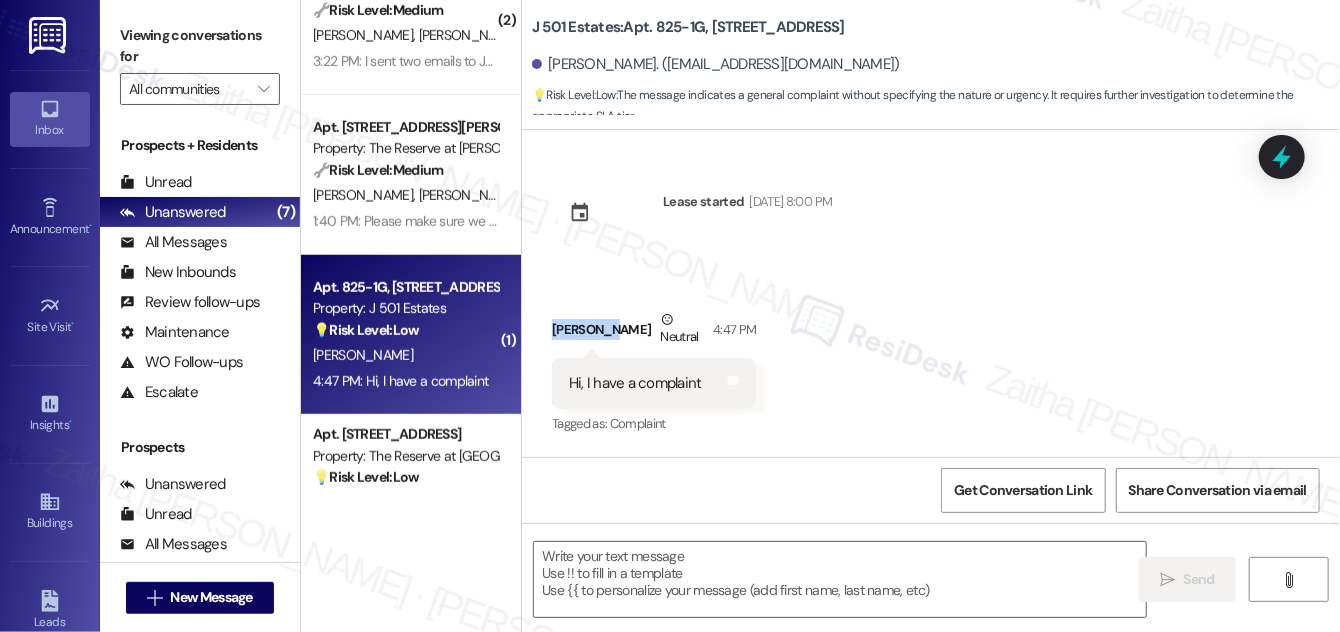 click on "[PERSON_NAME]   Neutral 4:47 PM" at bounding box center (654, 333) 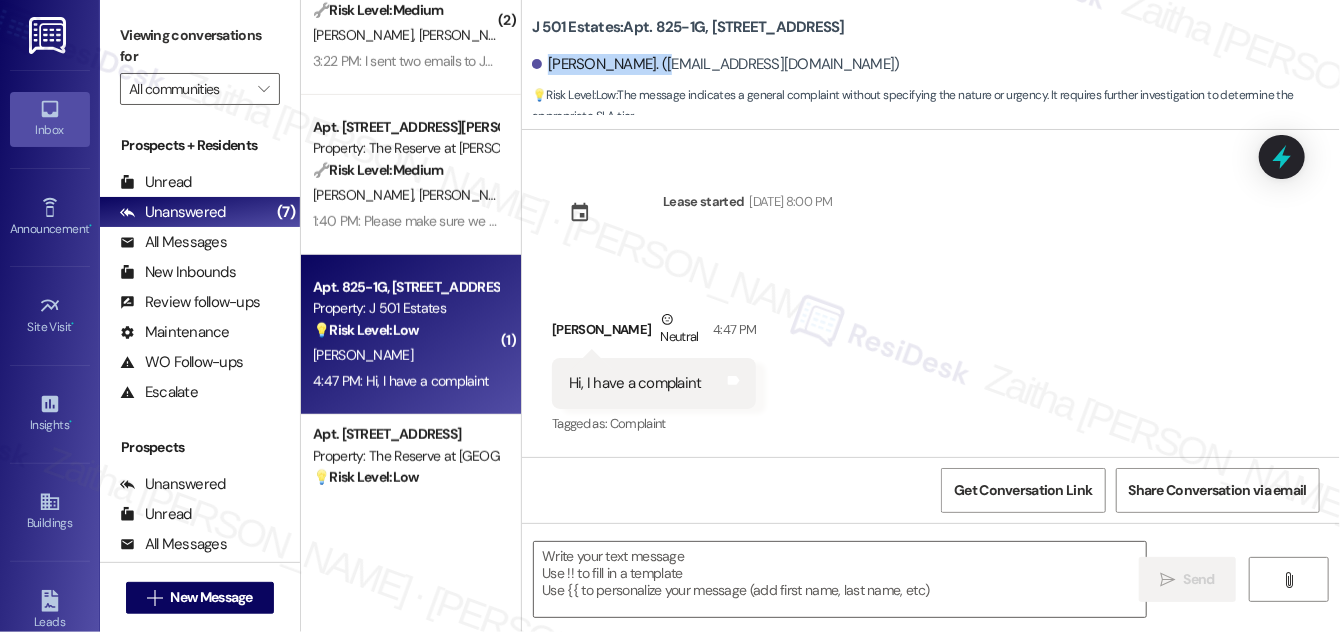 drag, startPoint x: 548, startPoint y: 63, endPoint x: 658, endPoint y: 55, distance: 110.29053 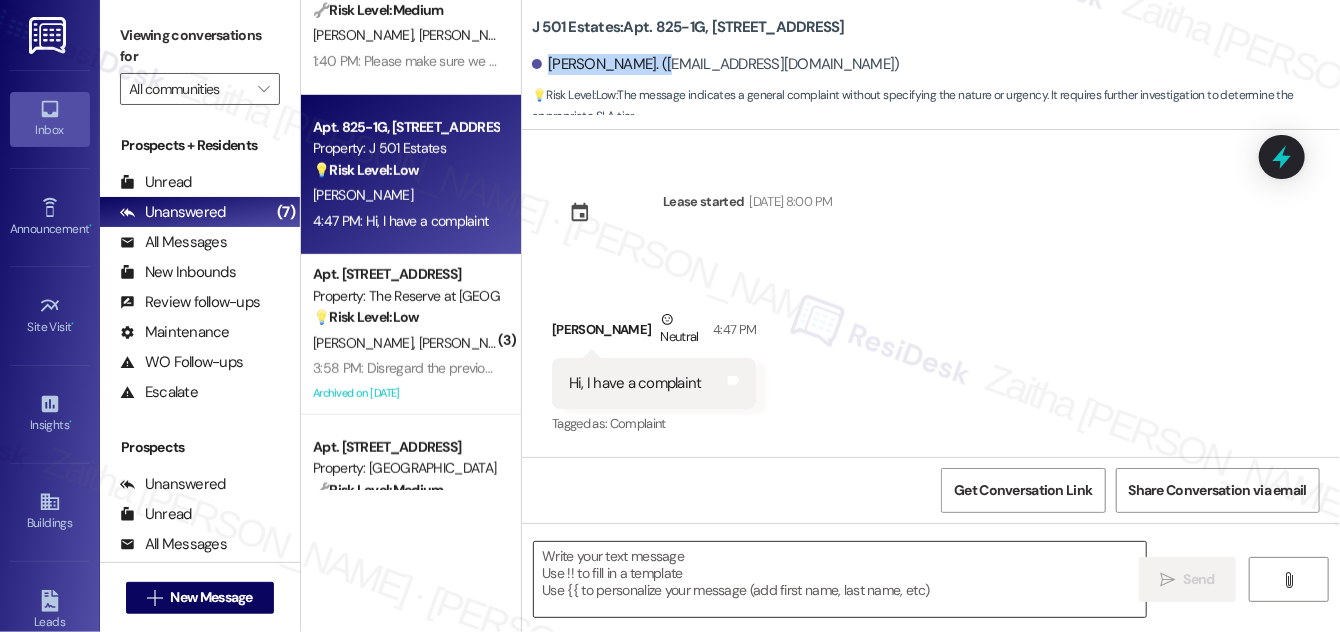 click at bounding box center [840, 579] 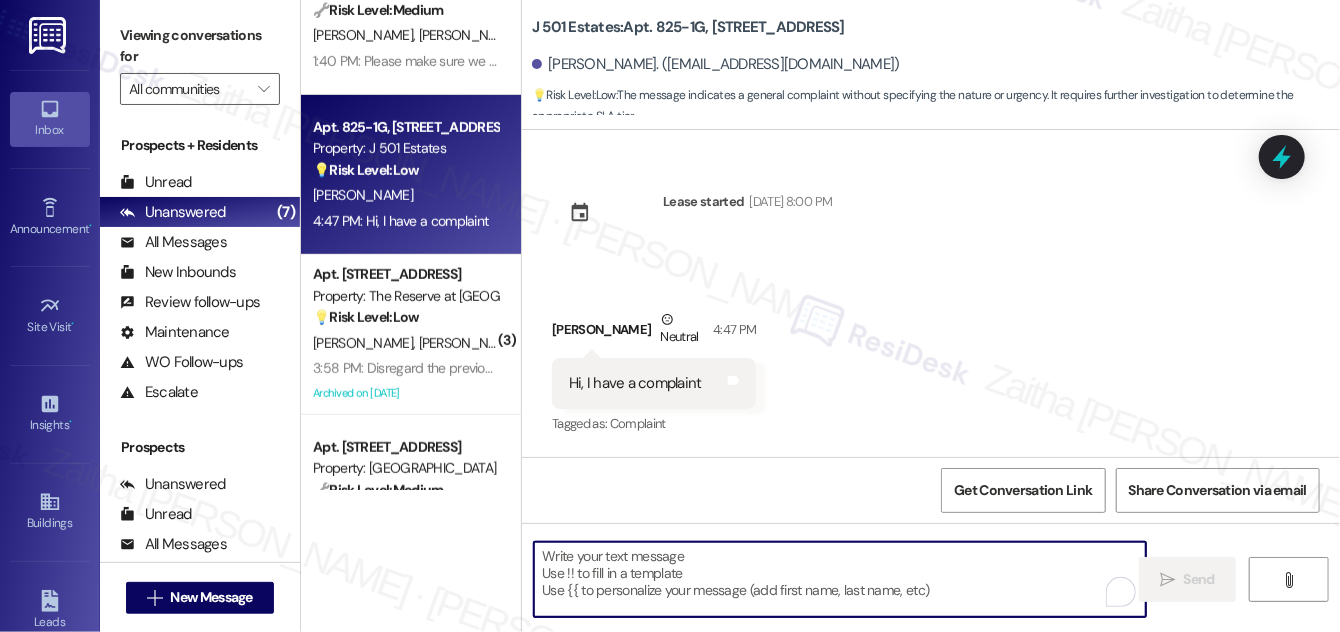 paste on "Hi [PERSON_NAME], thank you for reaching out. I’m sorry to hear you have a concern. Please feel free to share the details, and I’ll do my best to assist you.
When you get a chance, please reply within the main group chat thread so we can keep all communication in one place. Thank you!" 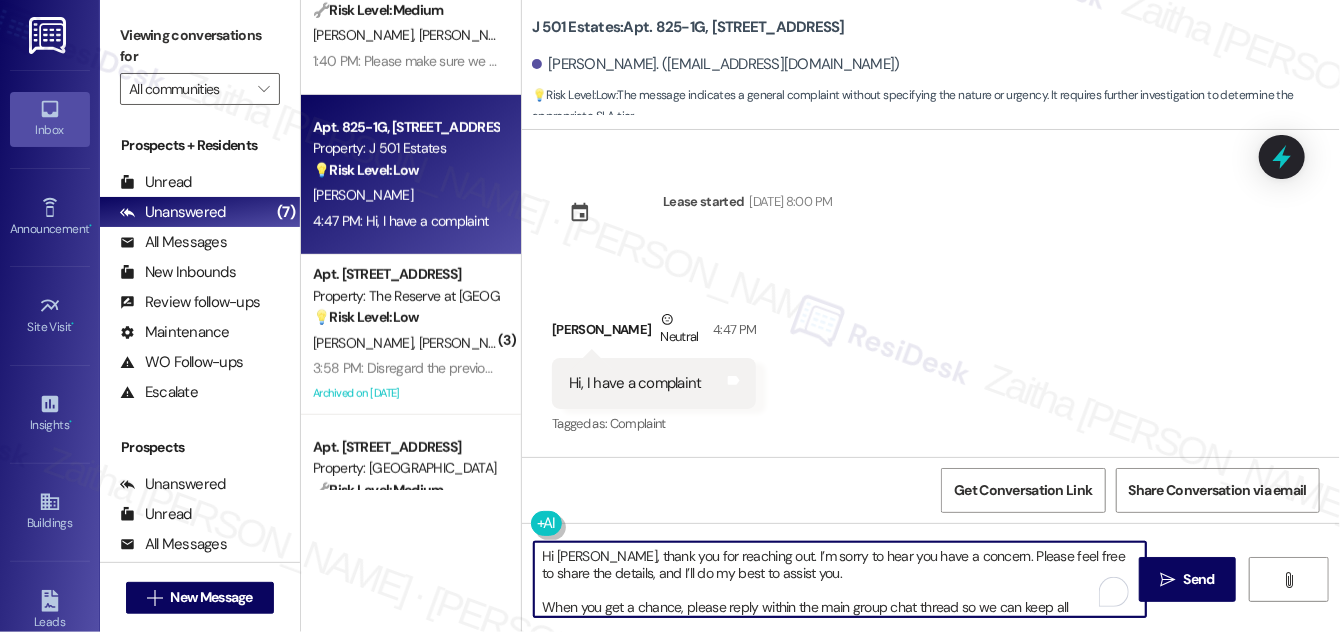 scroll, scrollTop: 16, scrollLeft: 0, axis: vertical 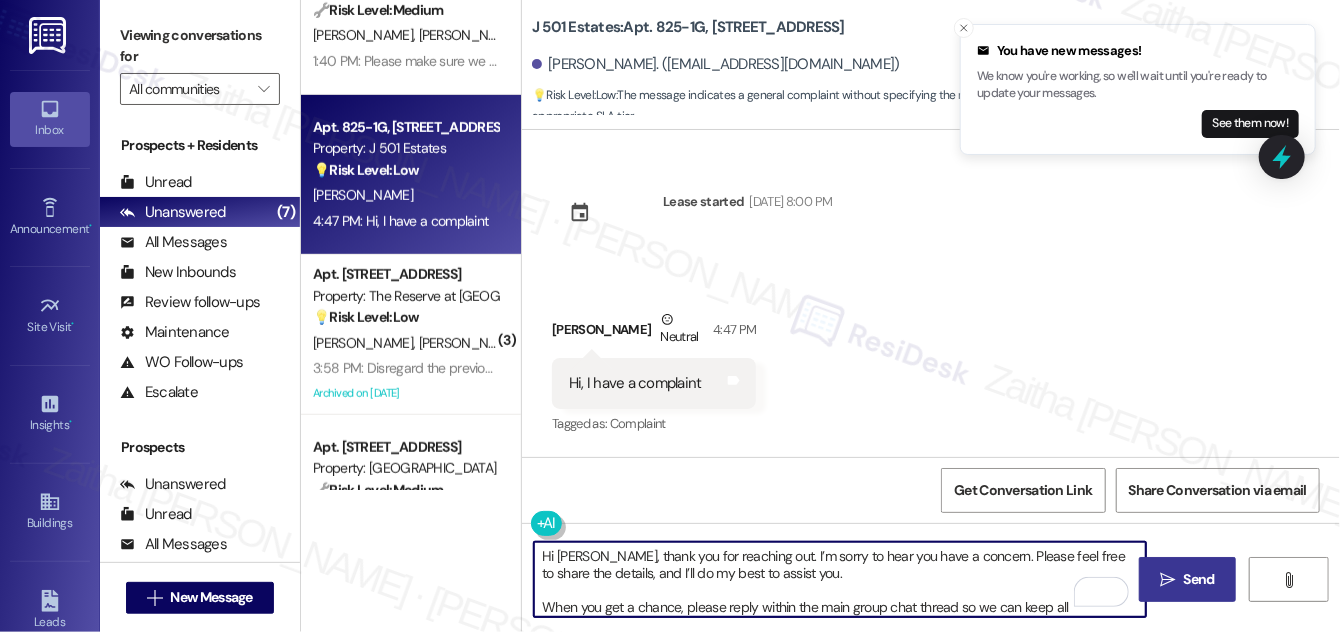 type on "Hi [PERSON_NAME], thank you for reaching out. I’m sorry to hear you have a concern. Please feel free to share the details, and I’ll do my best to assist you.
When you get a chance, please reply within the main group chat thread so we can keep all communication in one place. Thank you!" 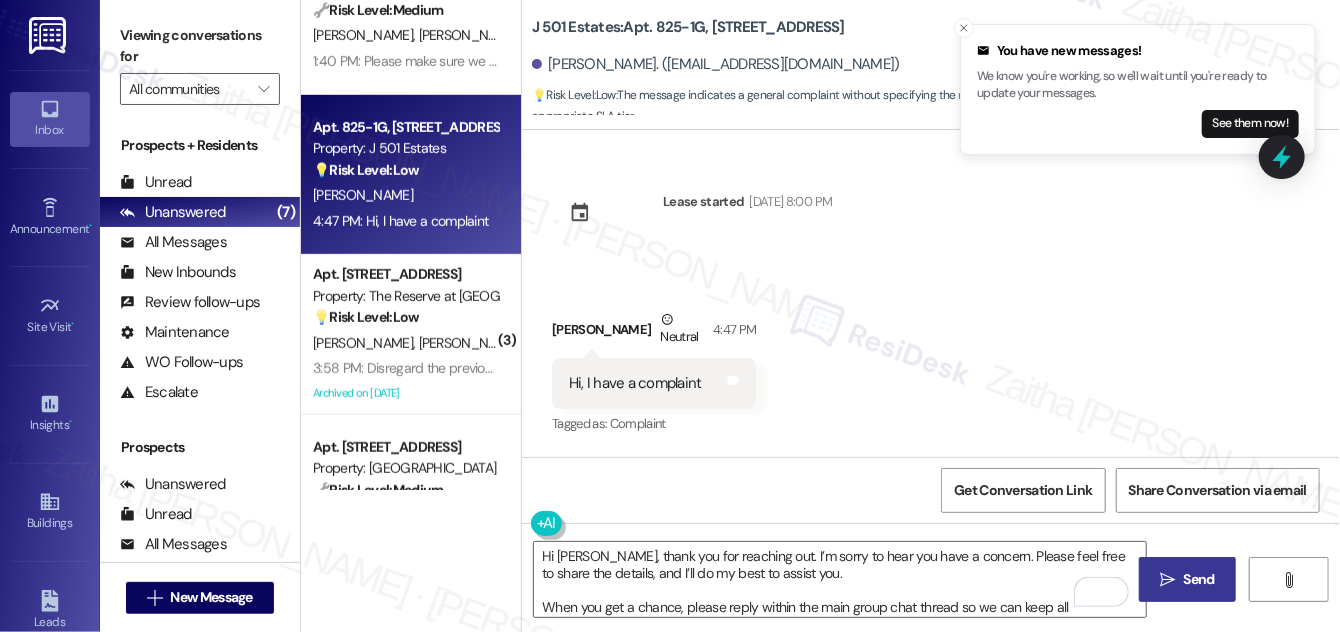 click on "Send" at bounding box center [1199, 579] 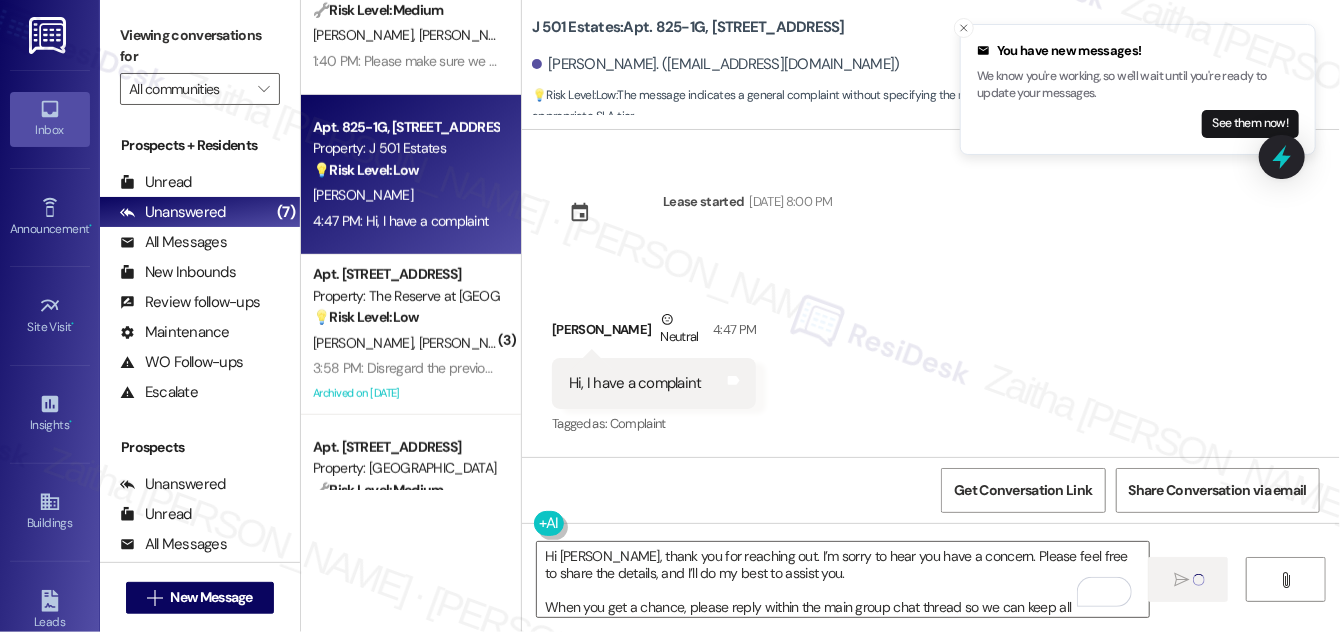 type 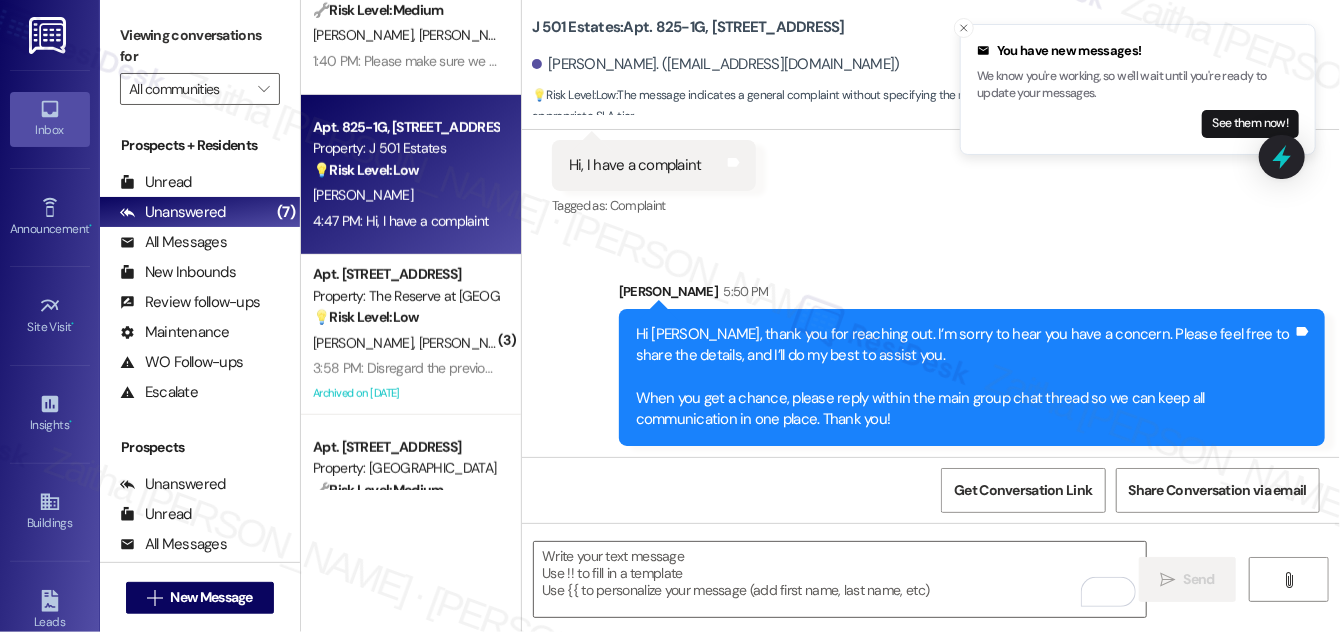 scroll, scrollTop: 222, scrollLeft: 0, axis: vertical 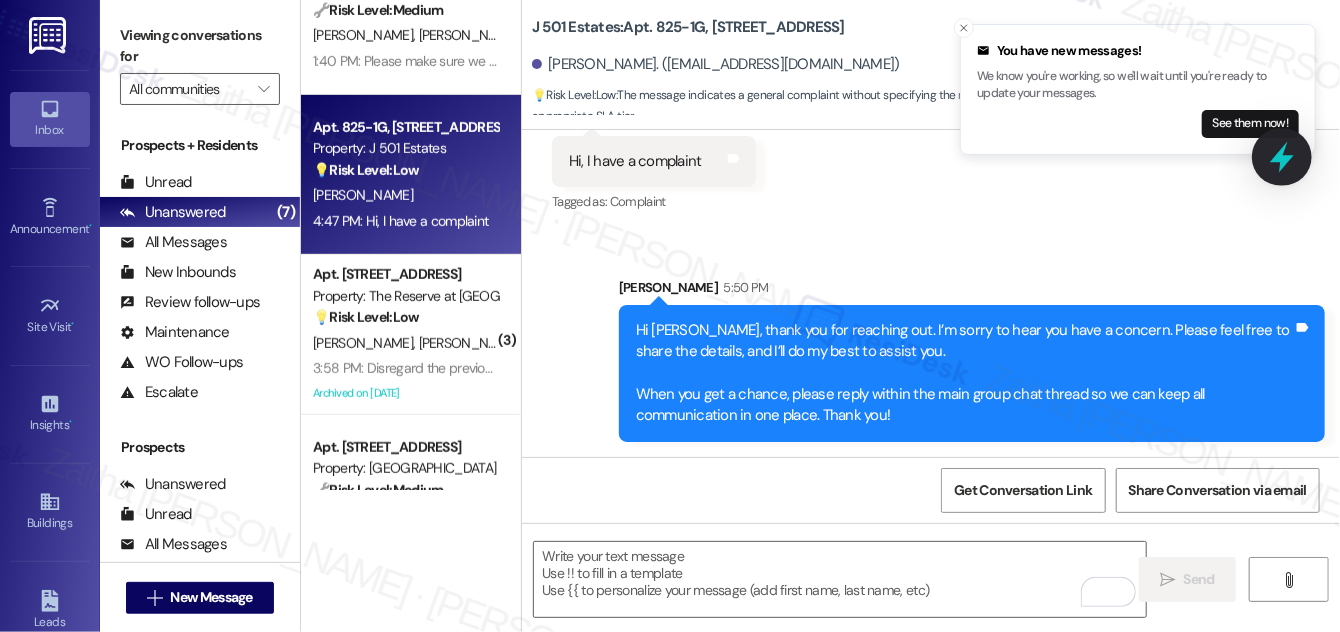 click 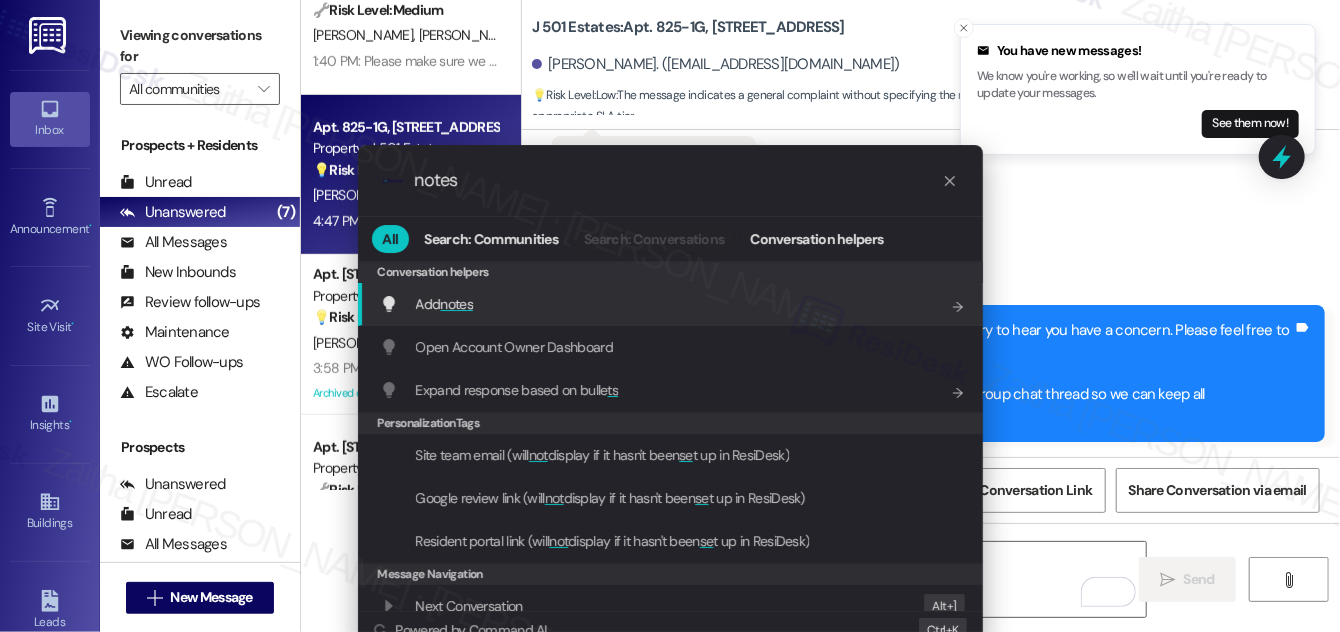 type on "notes" 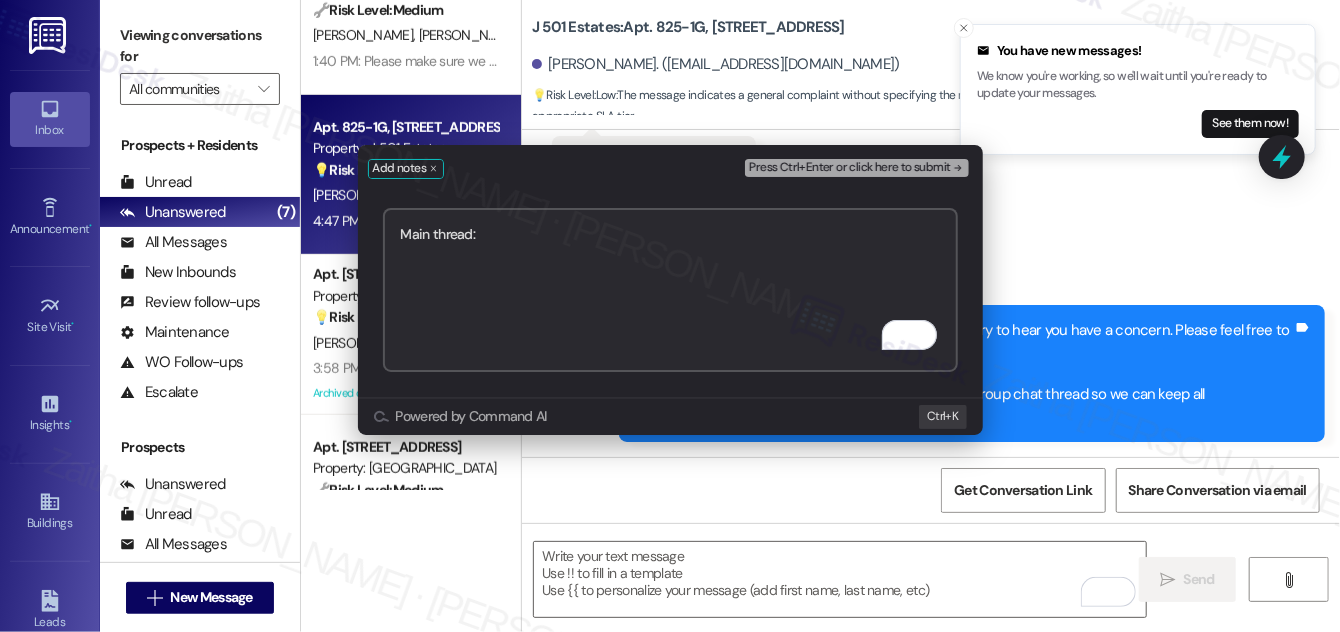 paste on "[URL][DOMAIN_NAME]" 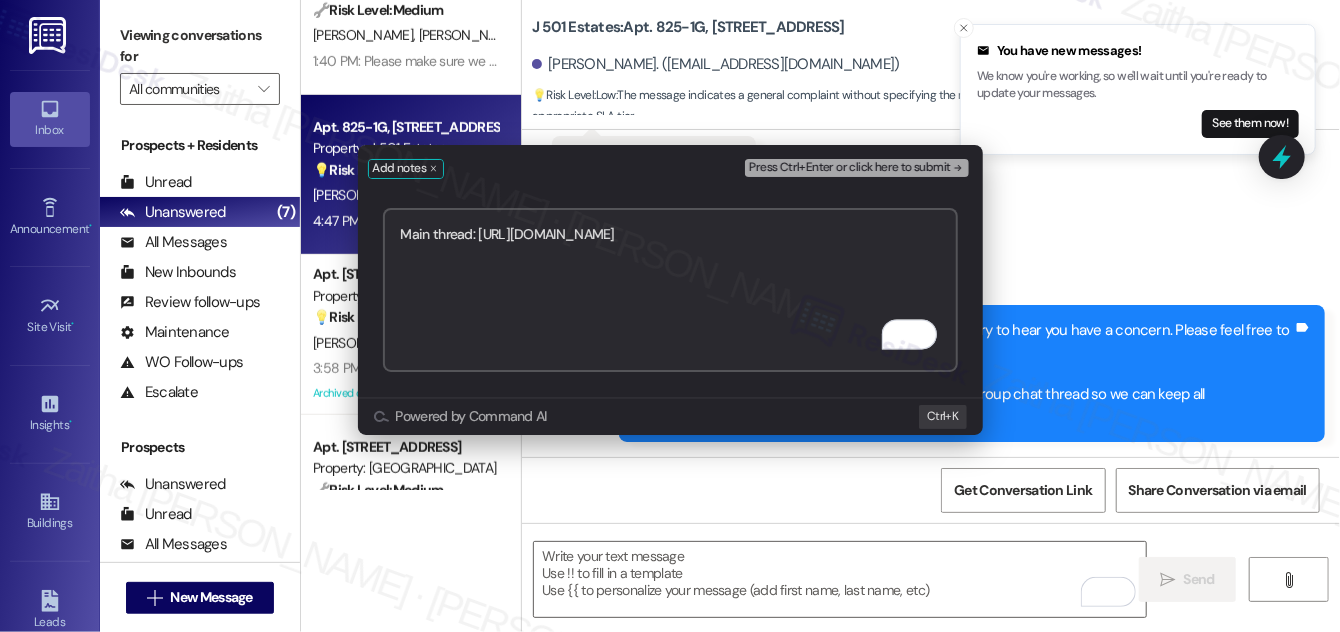type on "Main thread: [URL][DOMAIN_NAME]" 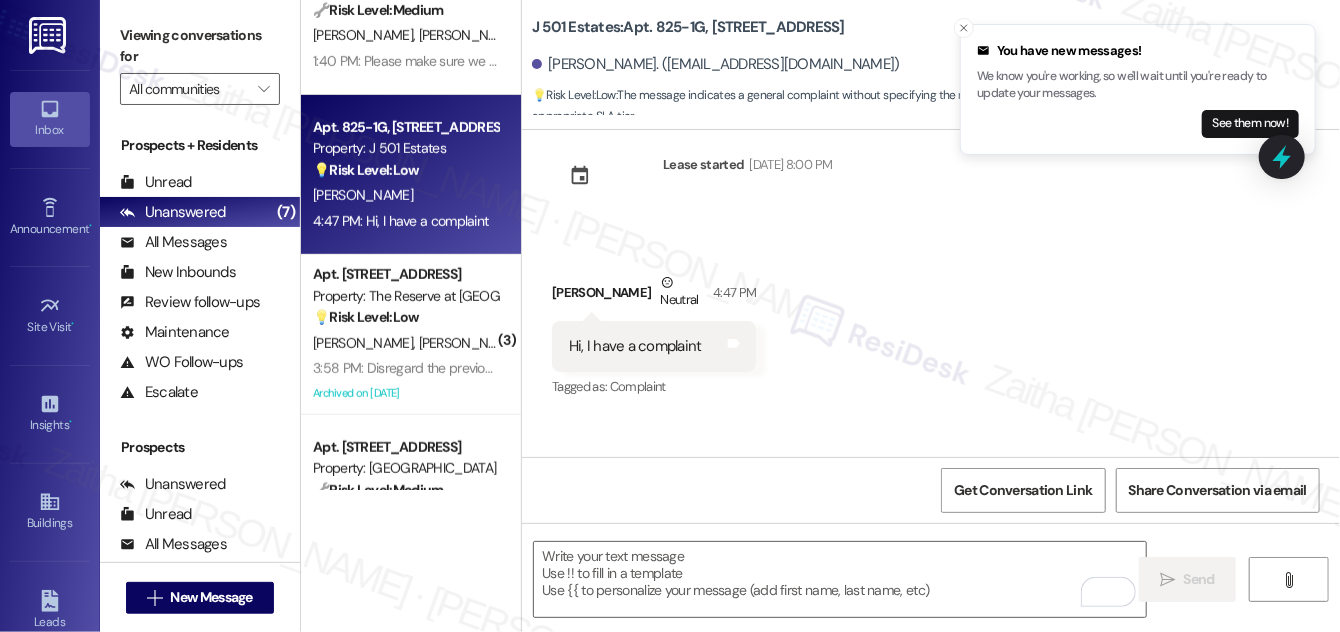 scroll, scrollTop: 442, scrollLeft: 0, axis: vertical 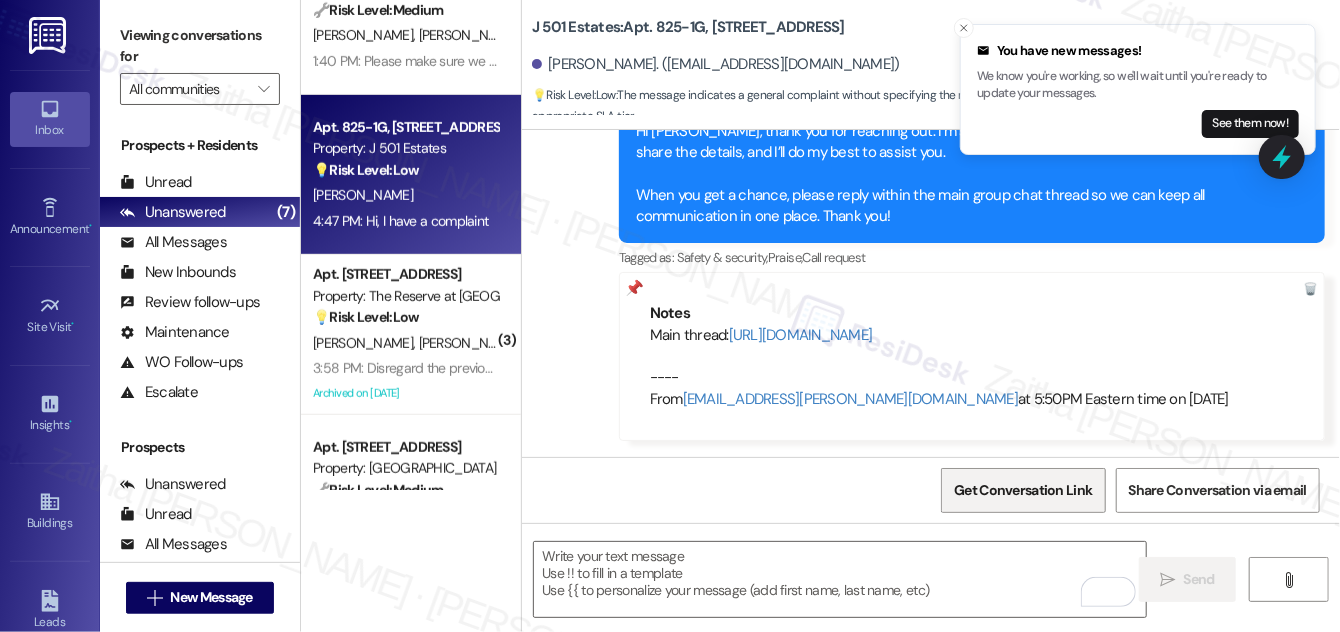 click on "Get Conversation Link" at bounding box center (1023, 490) 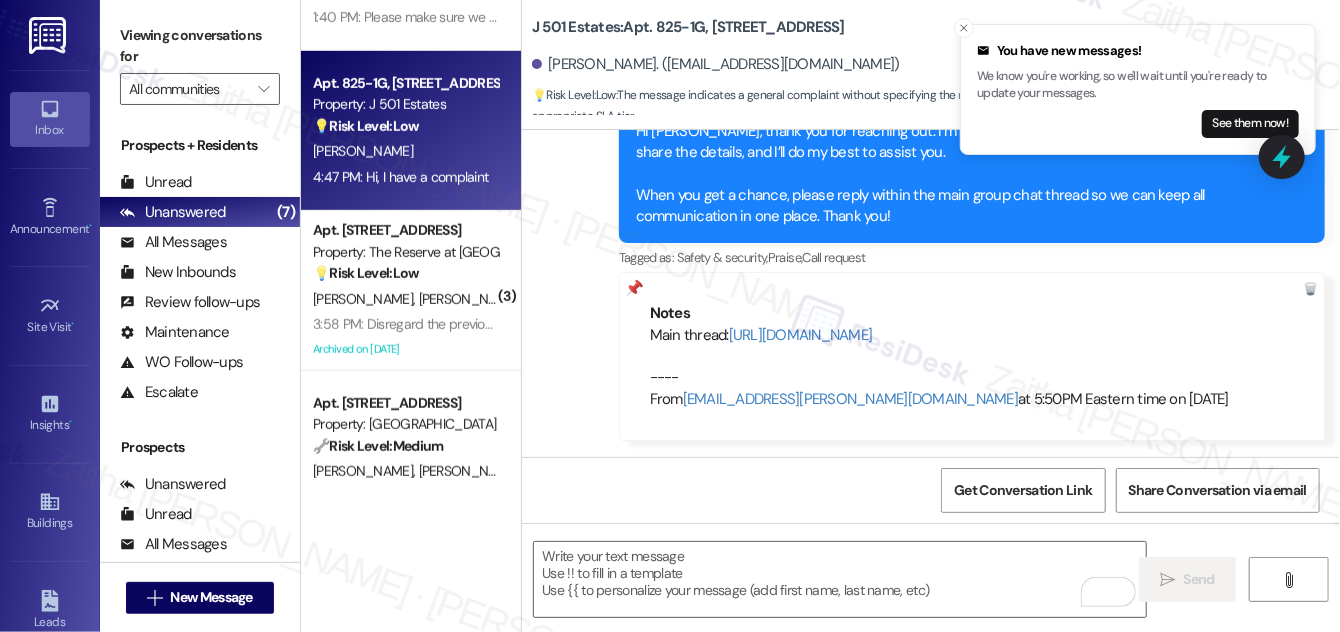 scroll, scrollTop: 629, scrollLeft: 0, axis: vertical 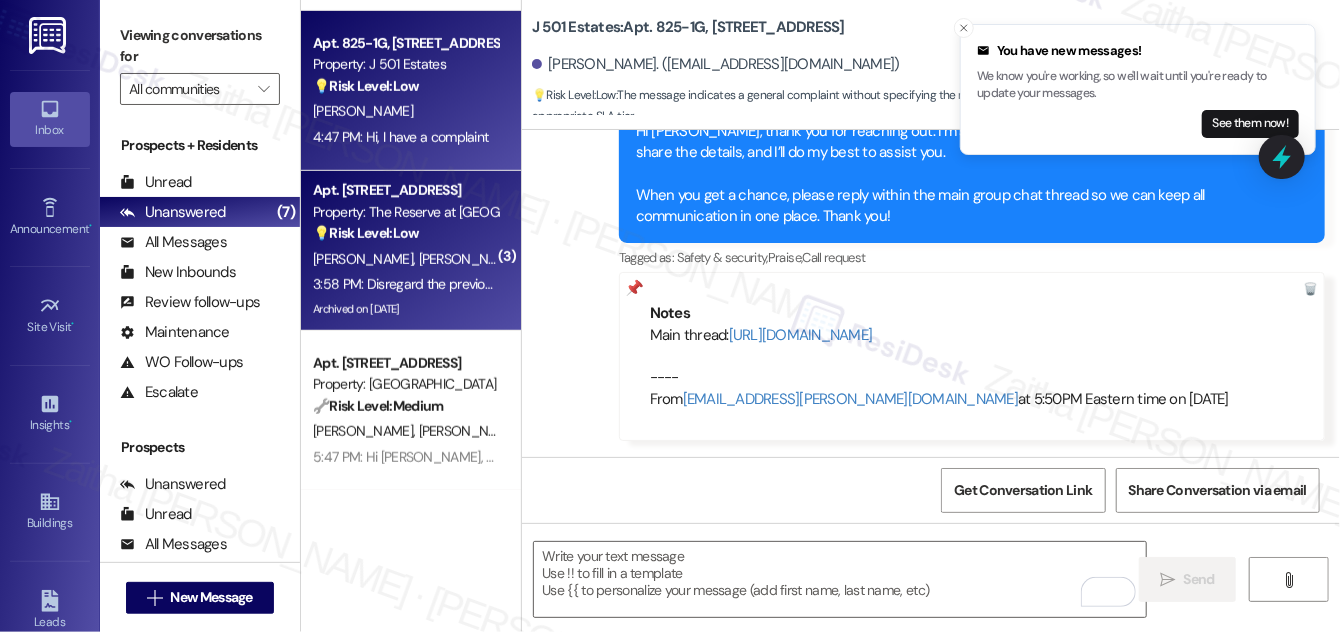 click on "[PERSON_NAME] [PERSON_NAME]" at bounding box center [405, 259] 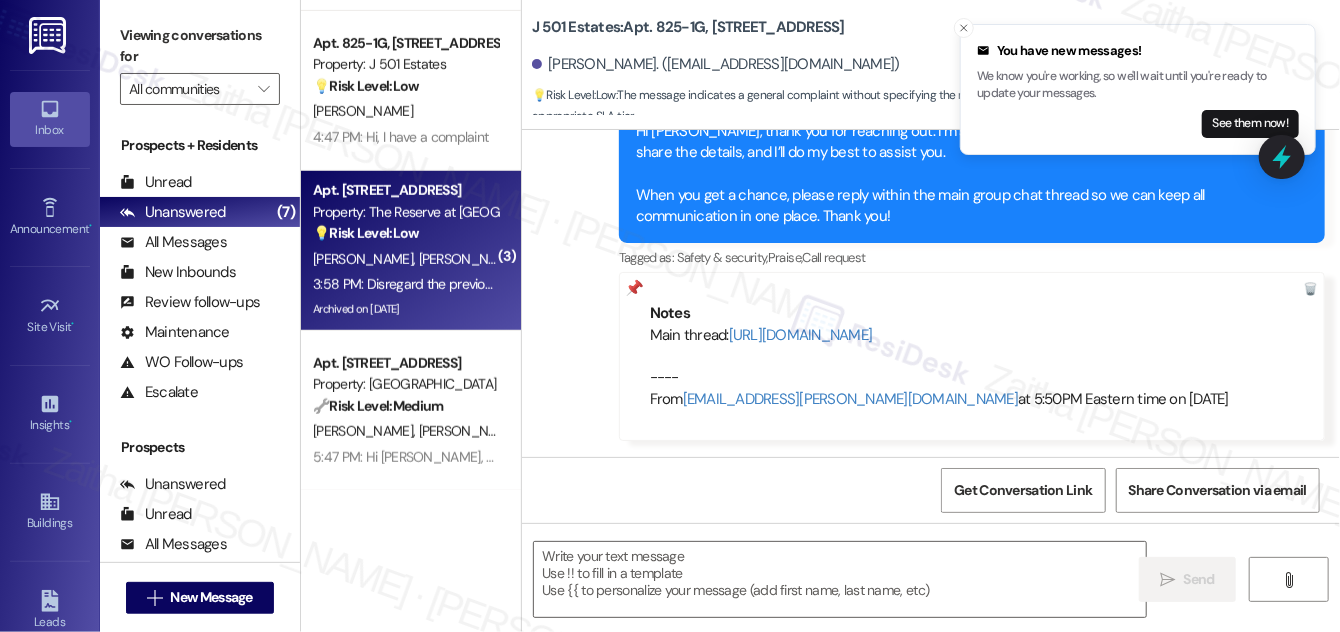 type on "Fetching suggested responses. Please feel free to read through the conversation in the meantime." 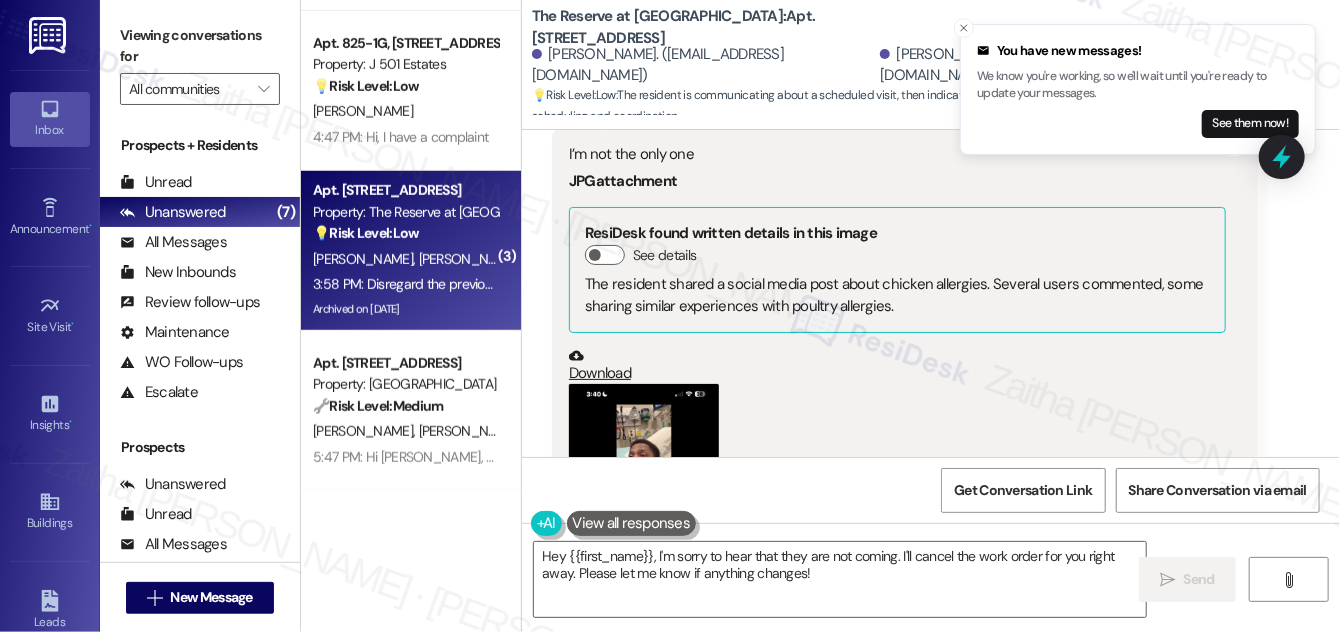 scroll, scrollTop: 12888, scrollLeft: 0, axis: vertical 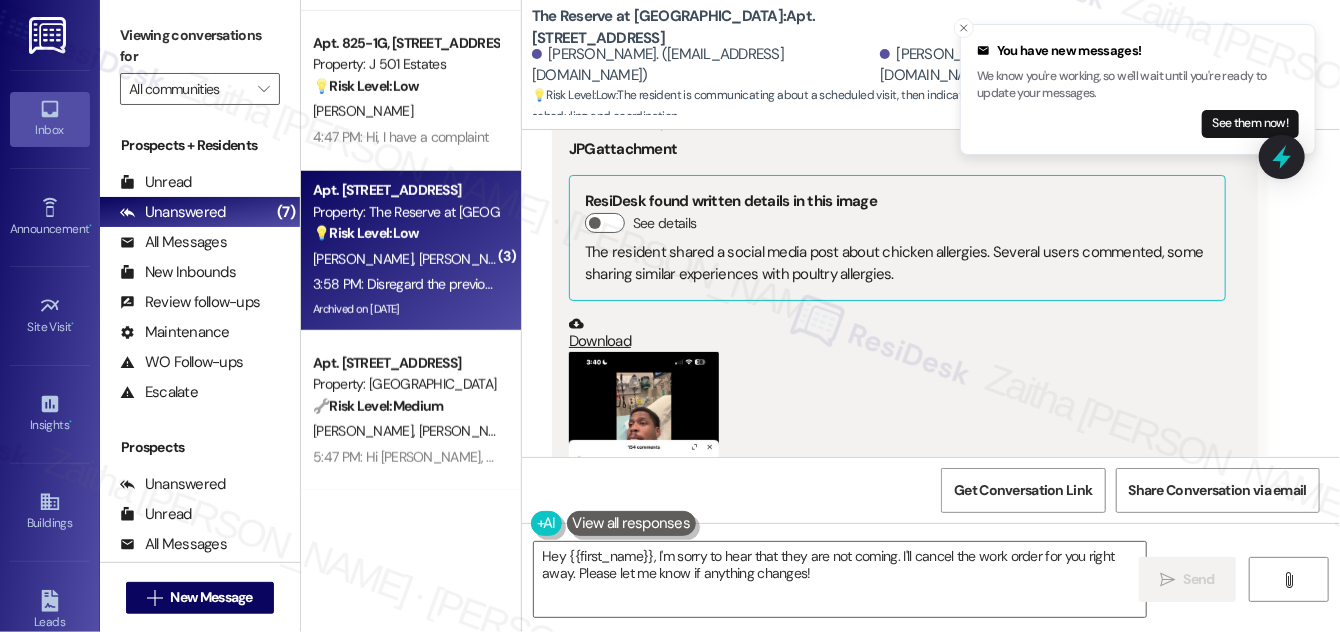 click at bounding box center (644, 514) 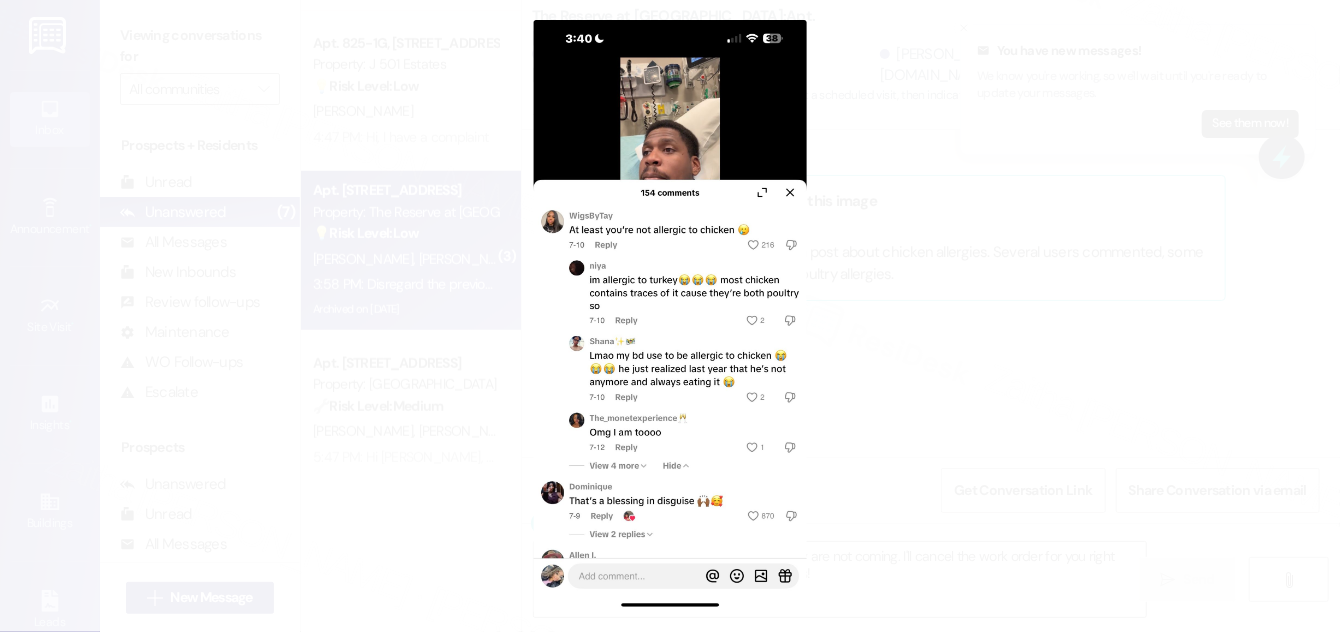 click at bounding box center (670, 316) 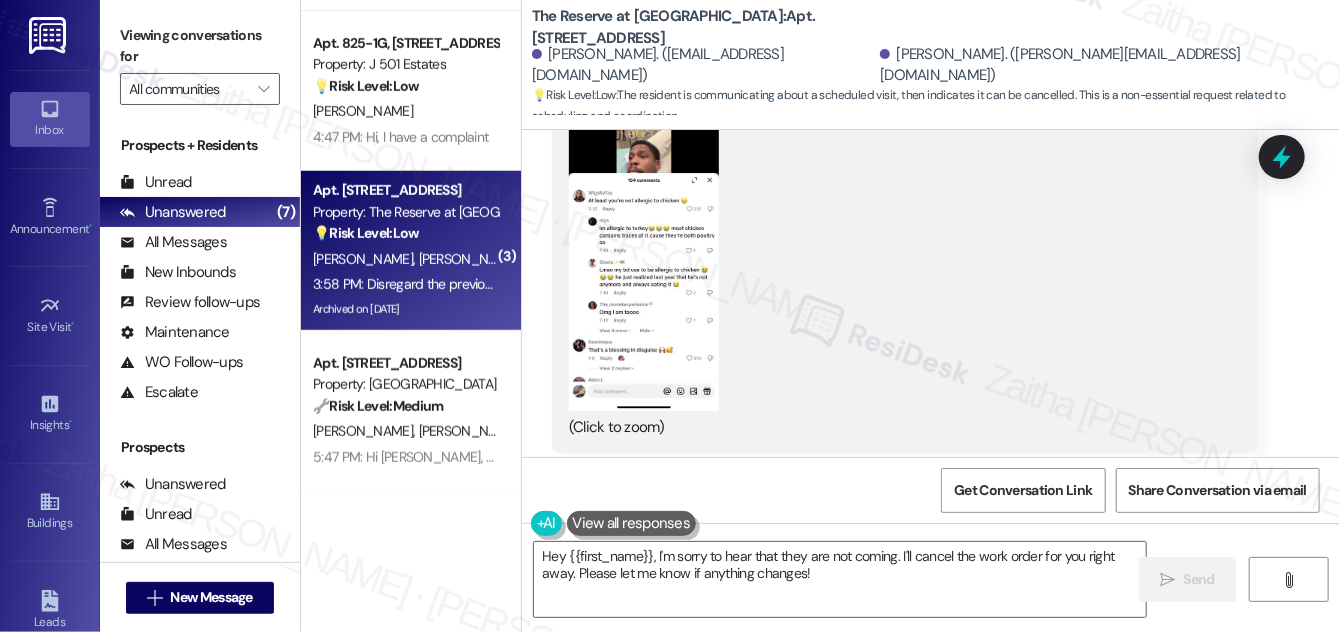 scroll, scrollTop: 13343, scrollLeft: 0, axis: vertical 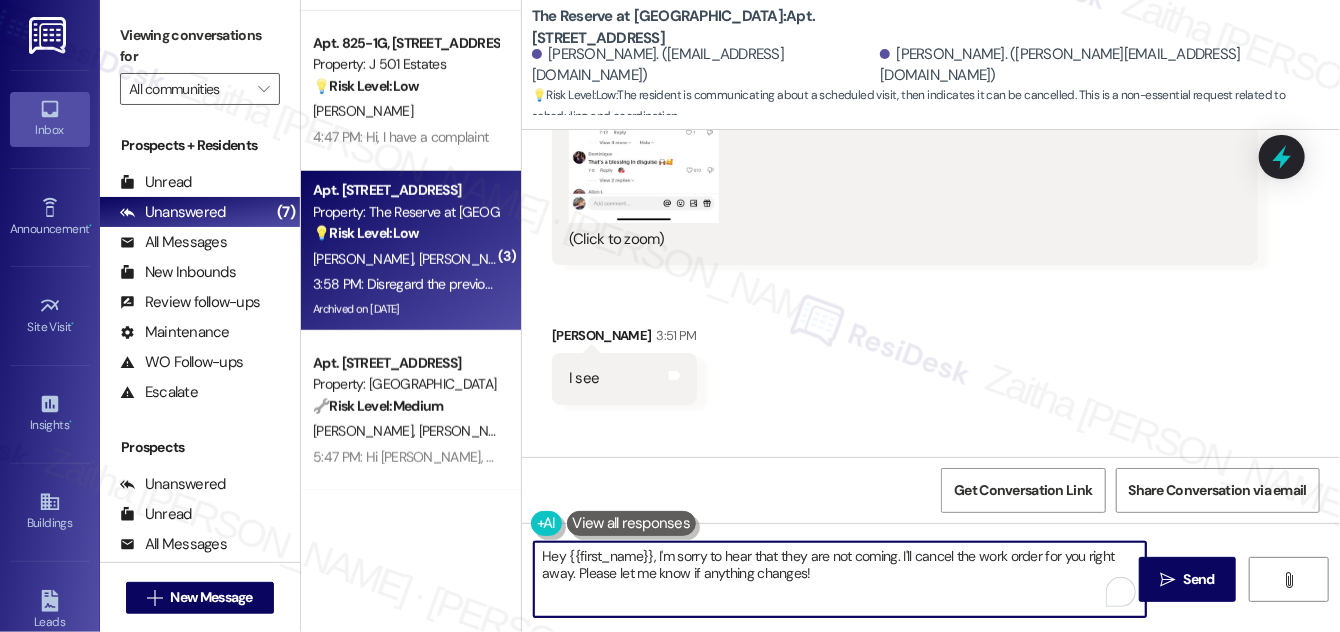 click on "Hey {{first_name}}, I'm sorry to hear that they are not coming. I'll cancel the work order for you right away. Please let me know if anything changes!" at bounding box center [840, 579] 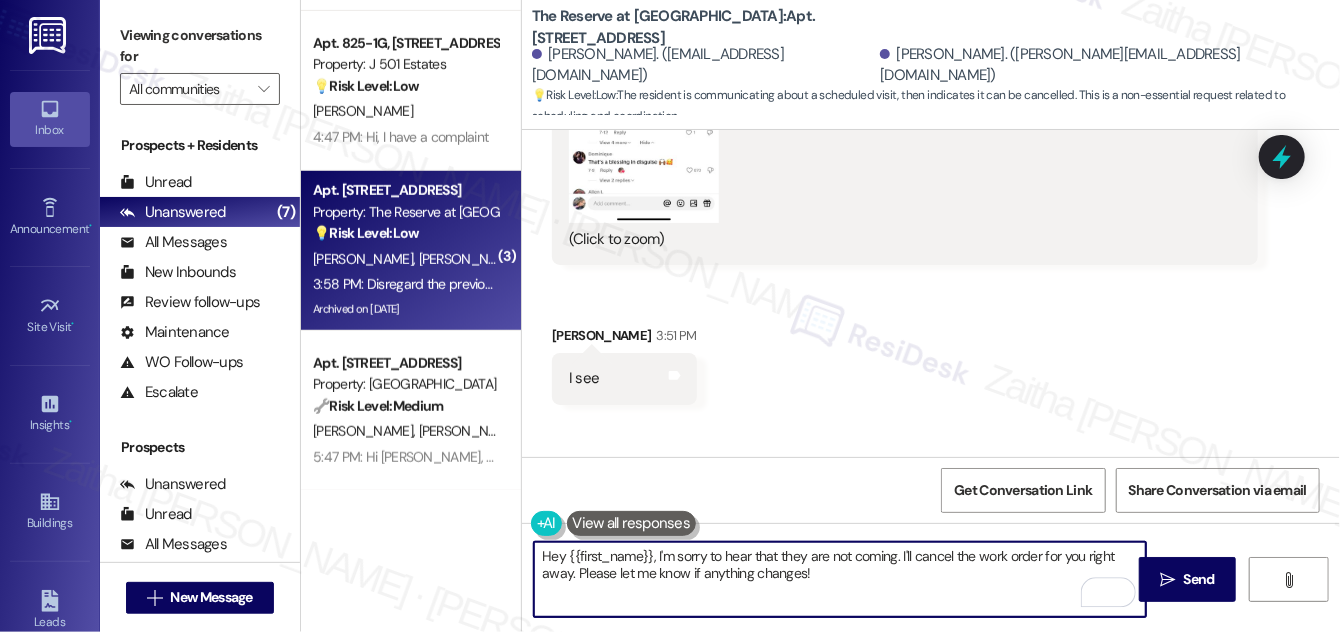 click on "[PERSON_NAME]   Neutral 3:58 PM" at bounding box center (905, 489) 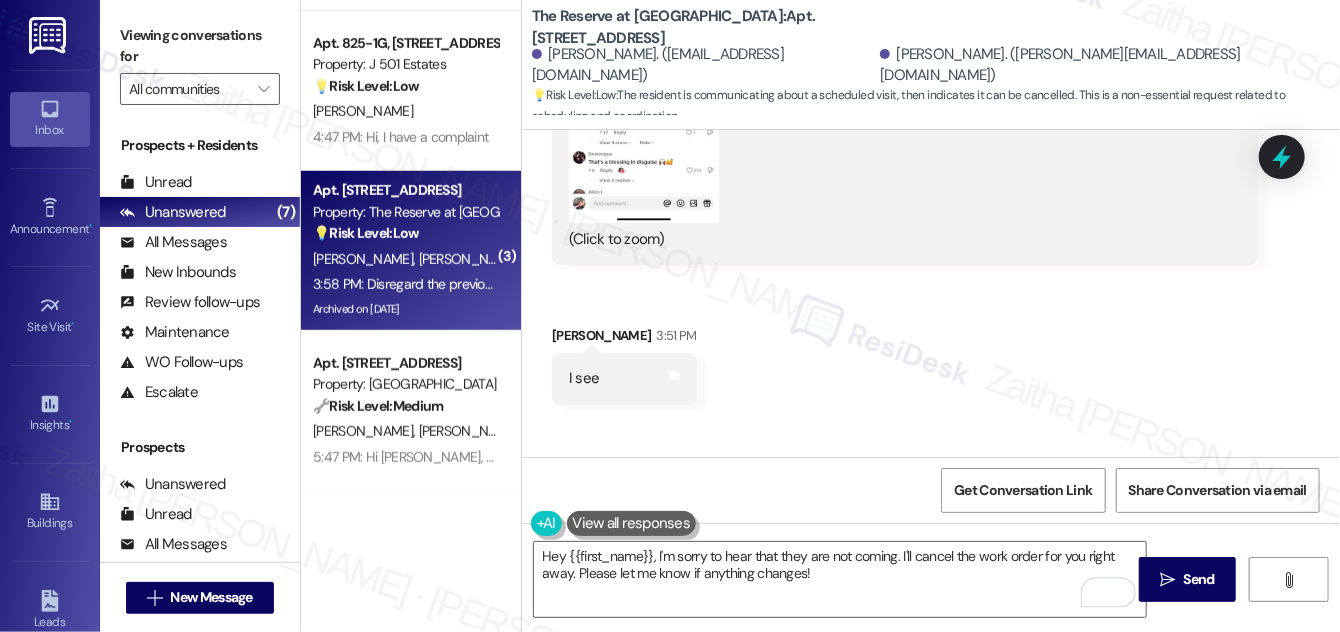 click on "[PERSON_NAME]   Neutral 3:58 PM" at bounding box center (905, 489) 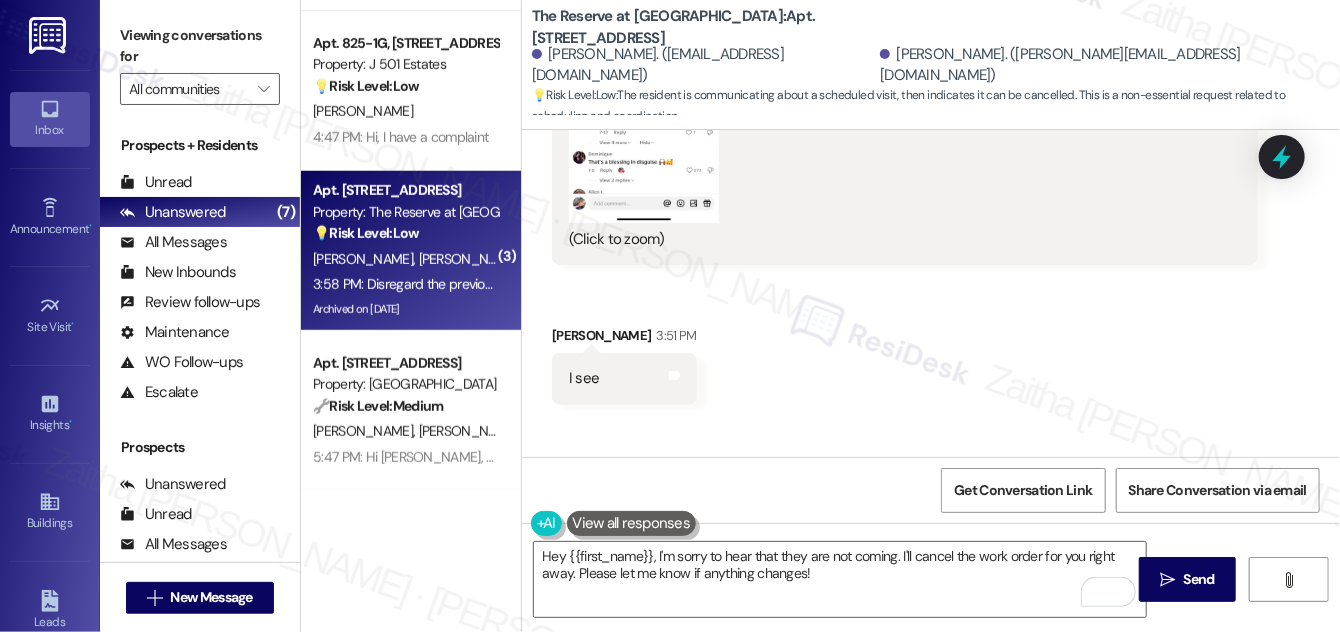 click on "[PERSON_NAME]   Neutral 3:58 PM" at bounding box center [905, 489] 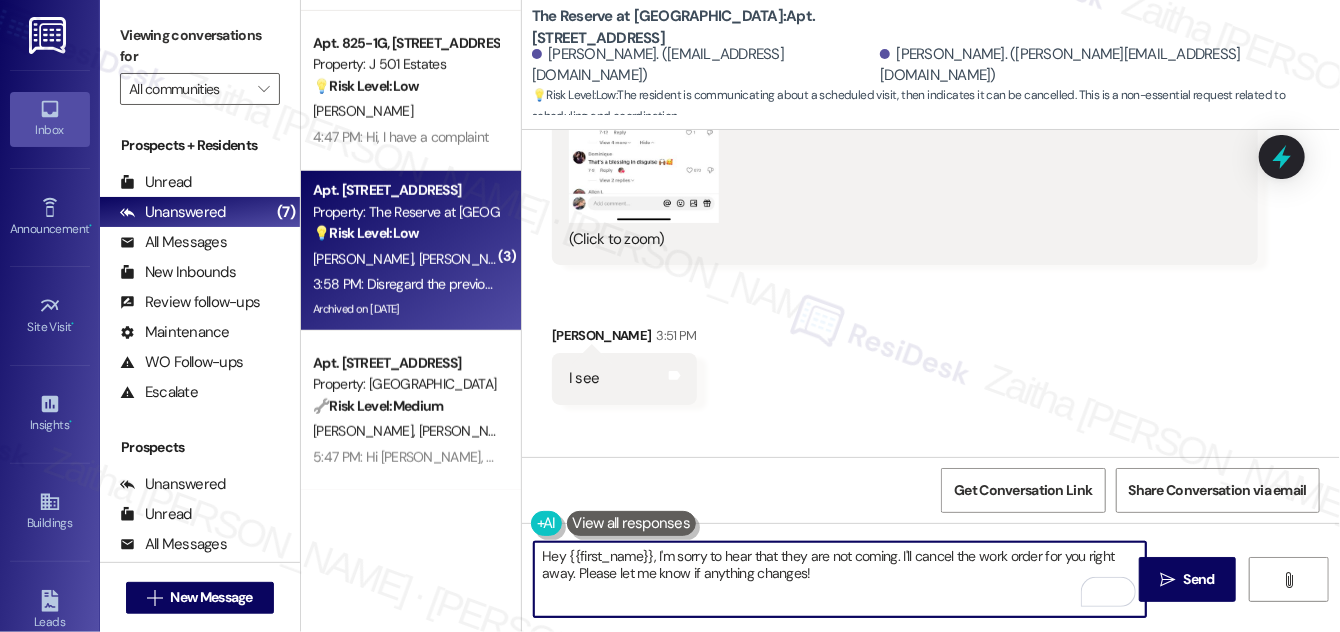 drag, startPoint x: 651, startPoint y: 554, endPoint x: 562, endPoint y: 556, distance: 89.02247 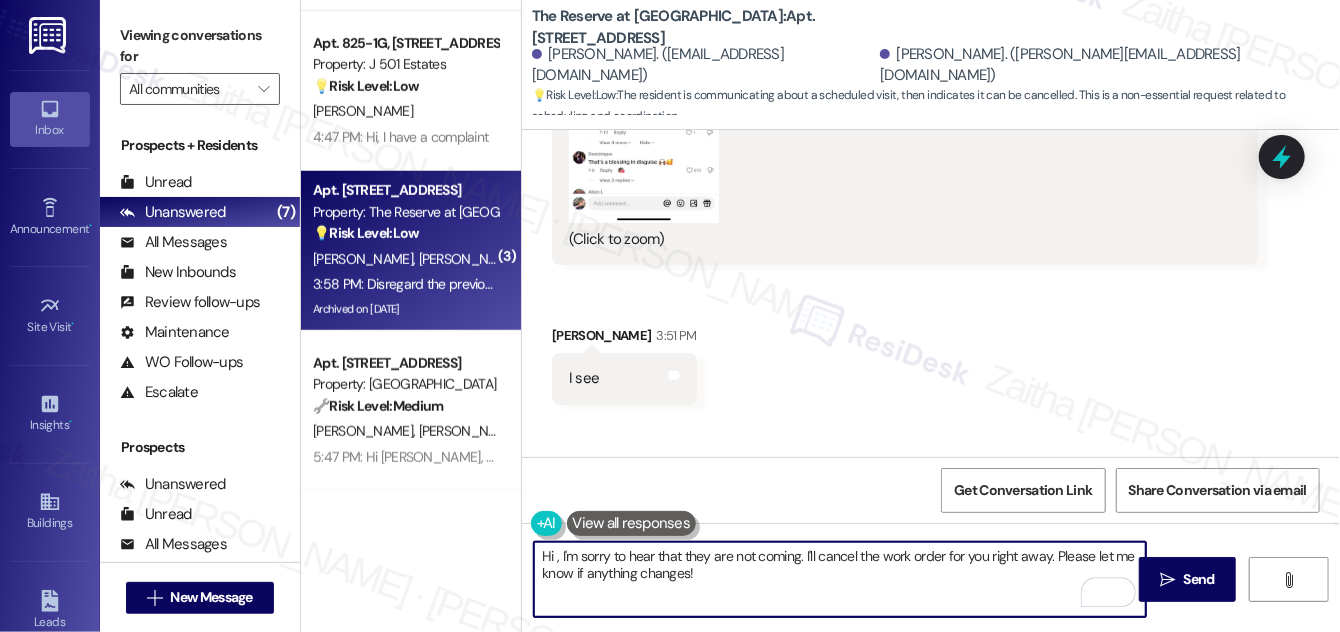 paste on "Shania" 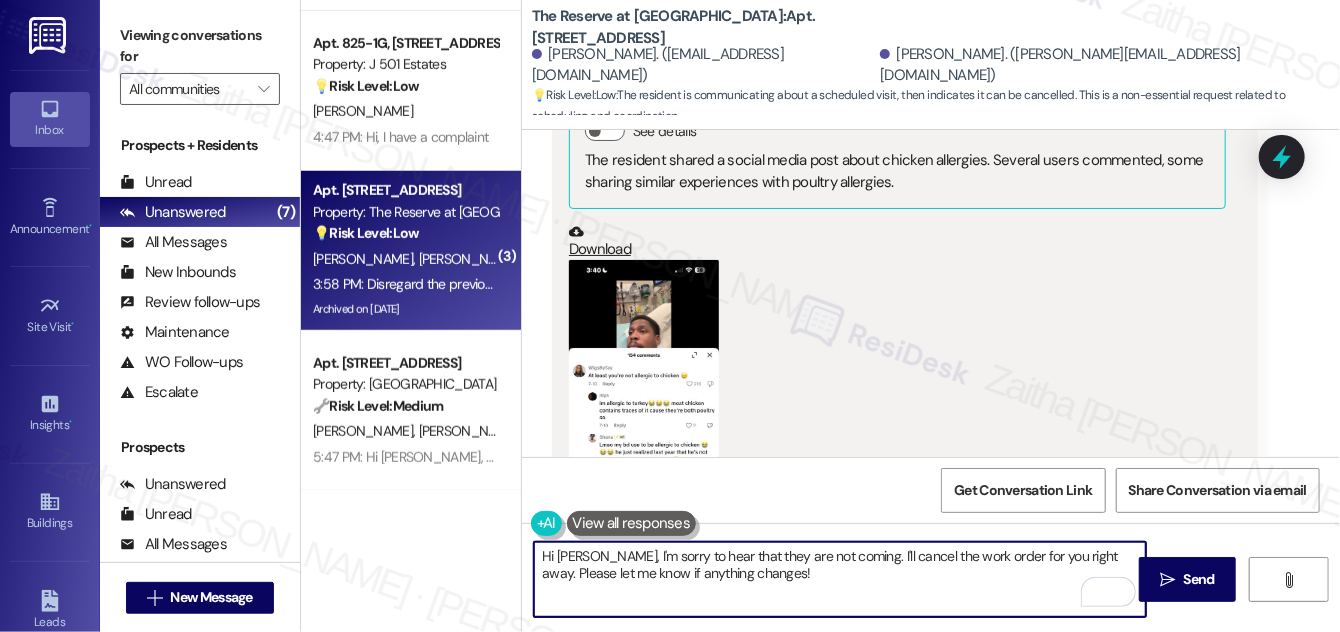 scroll, scrollTop: 13343, scrollLeft: 0, axis: vertical 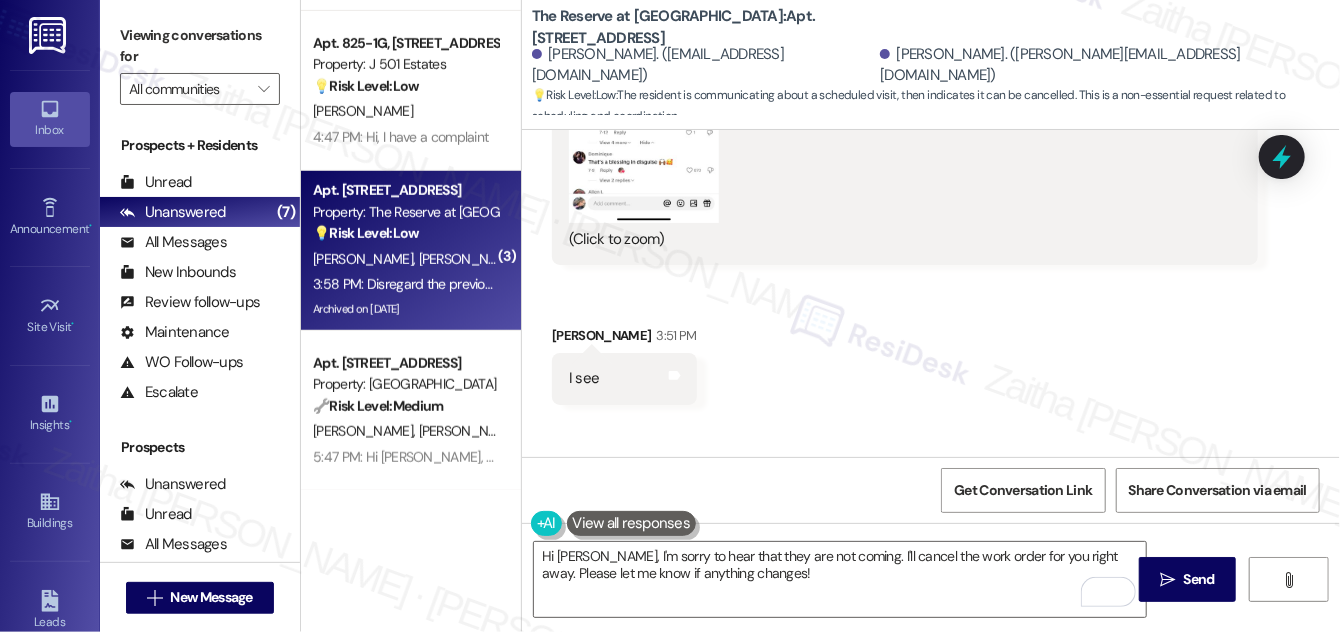 drag, startPoint x: 563, startPoint y: 386, endPoint x: 1194, endPoint y: 401, distance: 631.1783 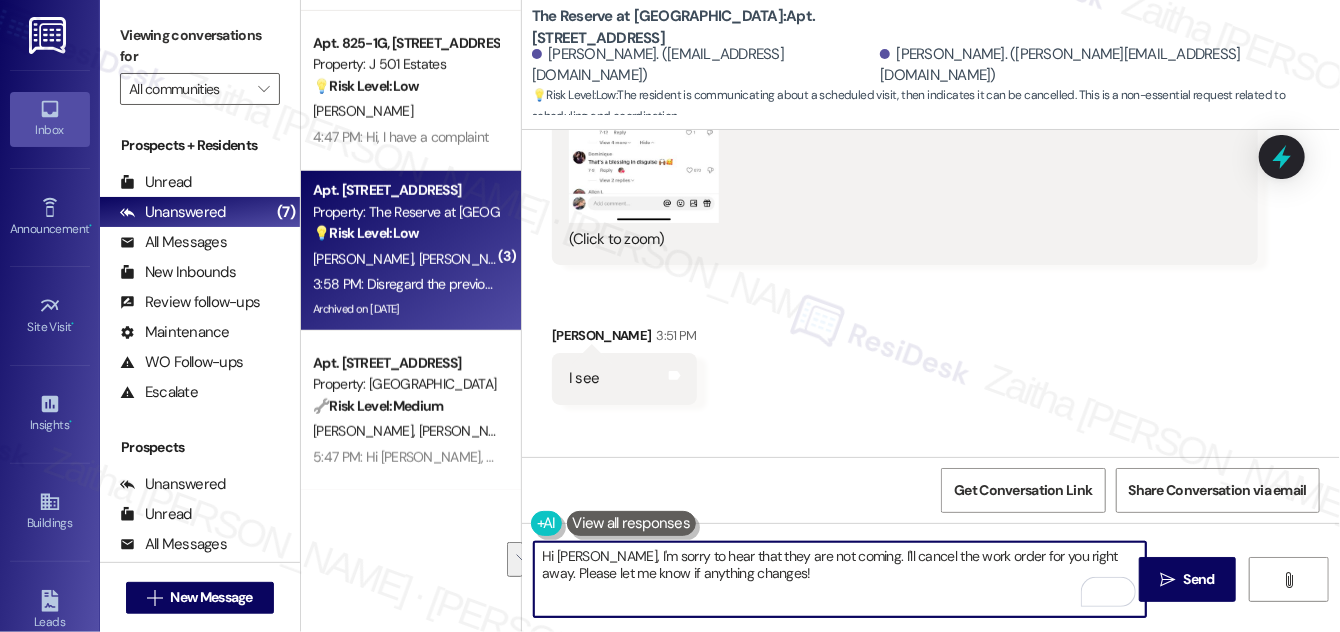 drag, startPoint x: 596, startPoint y: 551, endPoint x: 751, endPoint y: 579, distance: 157.50873 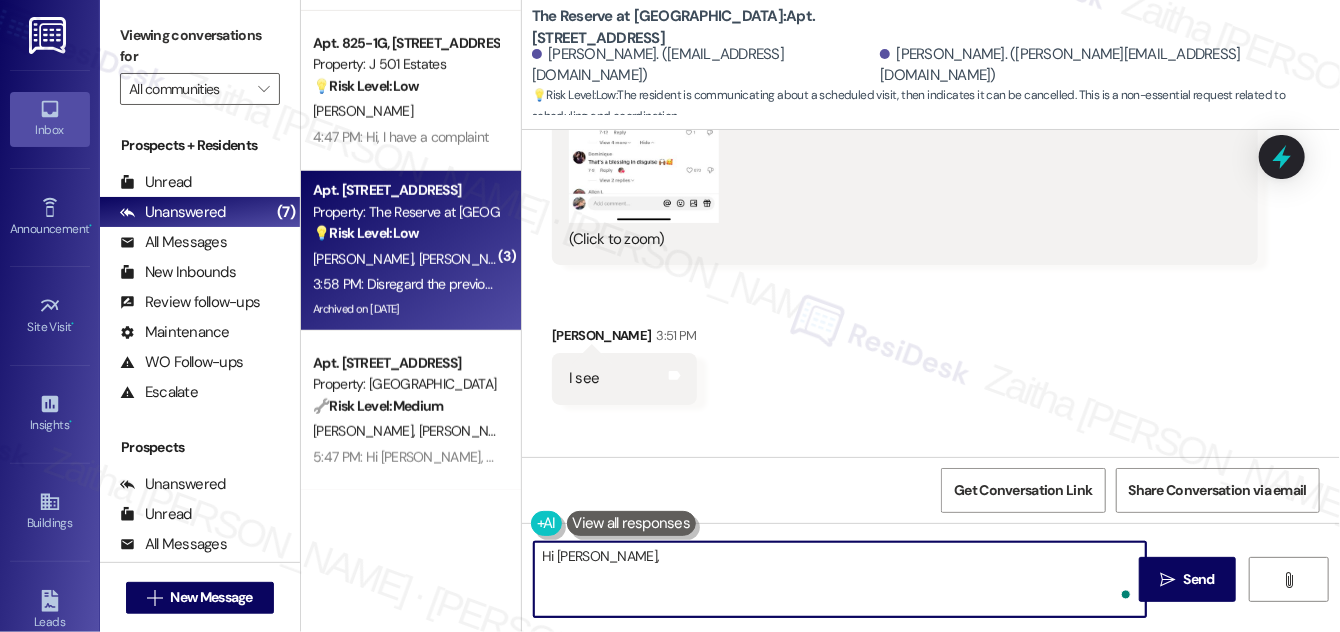 paste on "Thanks for the update. I’ve added you to the pest control service list and will relay your message to the team." 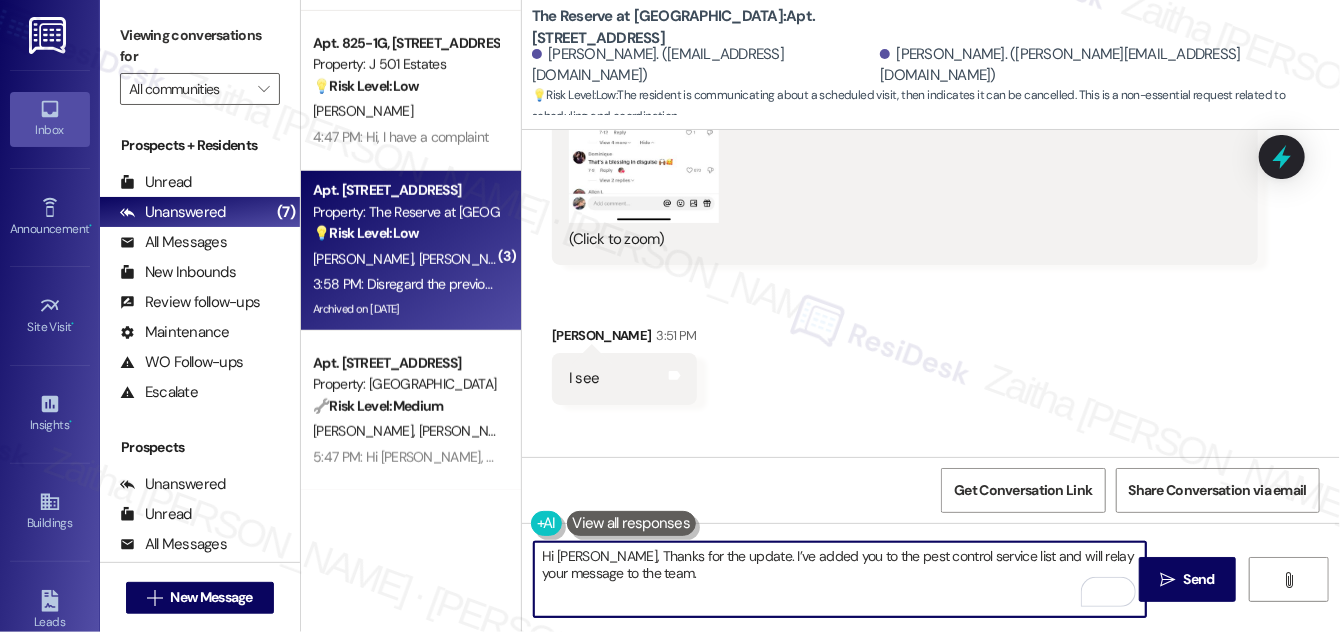 click on "Hi [PERSON_NAME], Thanks for the update. I’ve added you to the pest control service list and will relay your message to the team." at bounding box center [840, 579] 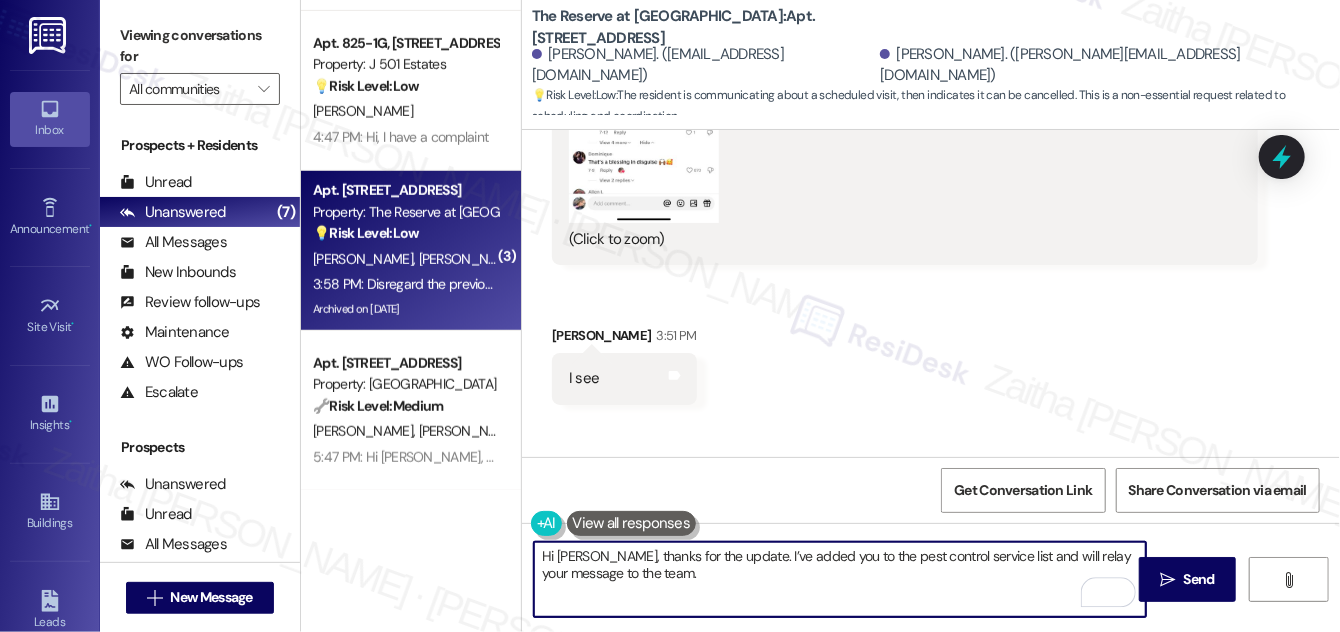 click on "Hi [PERSON_NAME], thanks for the update. I’ve added you to the pest control service list and will relay your message to the team." at bounding box center [840, 579] 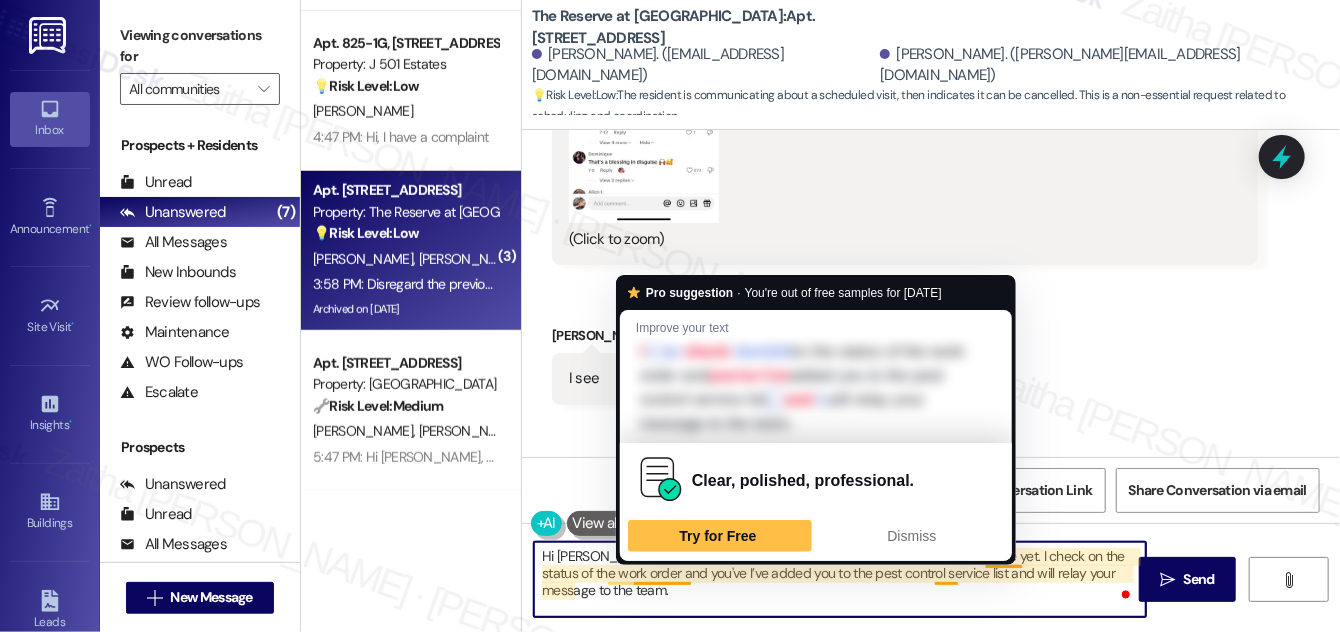 click on "Hi [PERSON_NAME], thanks for the update. I'm sorry to hear that no one has come yet. I check on the status of the work order and you've I’ve added you to the pest control service list and will relay your message to the team." at bounding box center (840, 579) 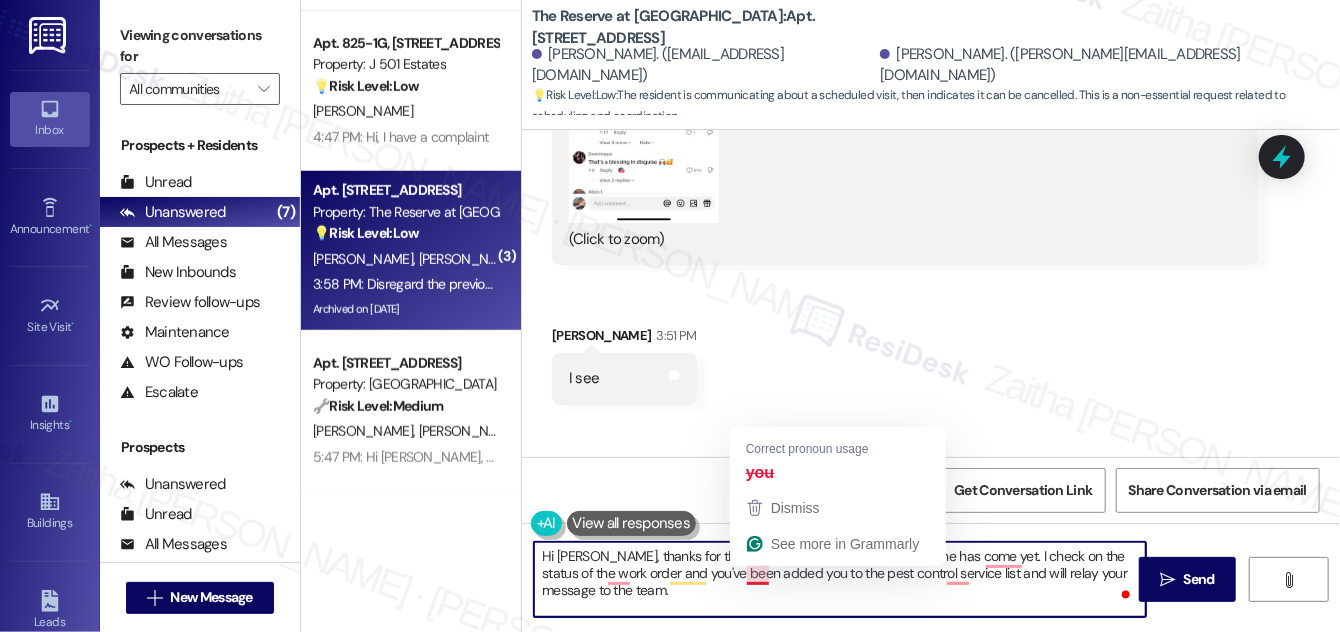 click on "Hi [PERSON_NAME], thanks for the update. I'm sorry to hear that no one has come yet. I check on the status of the work order and you've been added you to the pest control service list and will relay your message to the team." at bounding box center [840, 579] 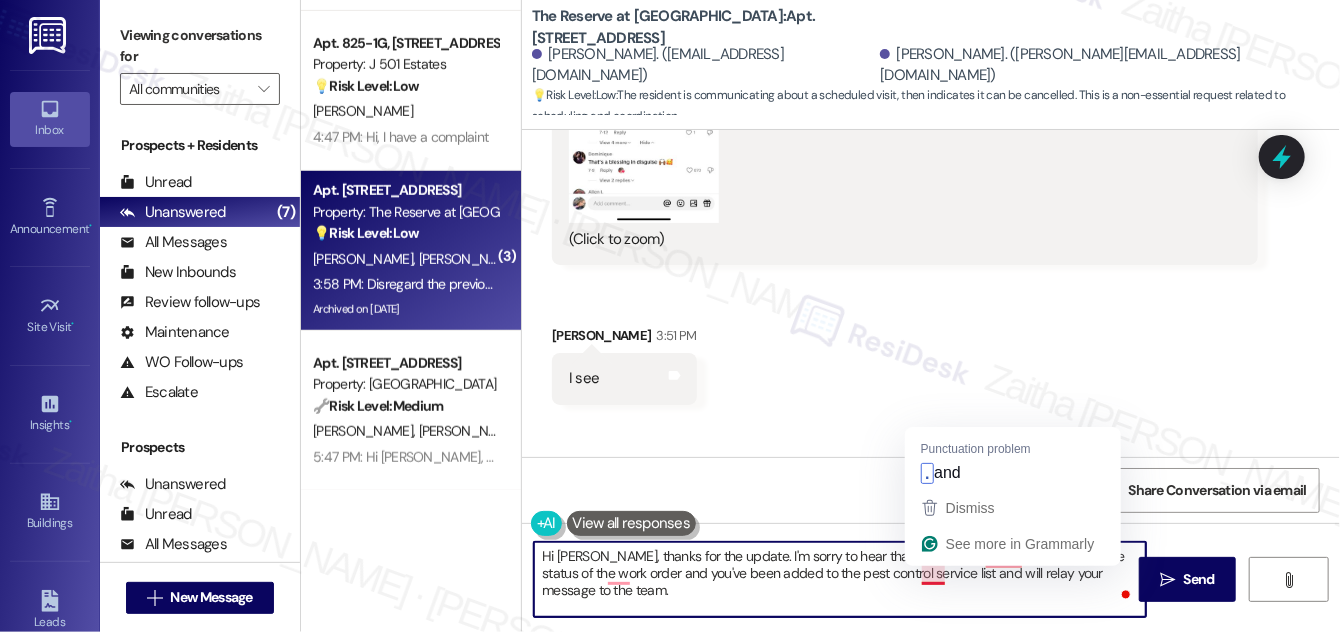 click on "Hi [PERSON_NAME], thanks for the update. I'm sorry to hear that no one has come yet. I check on the status of the work order and you've been added to the pest control service list and will relay your message to the team." at bounding box center [840, 579] 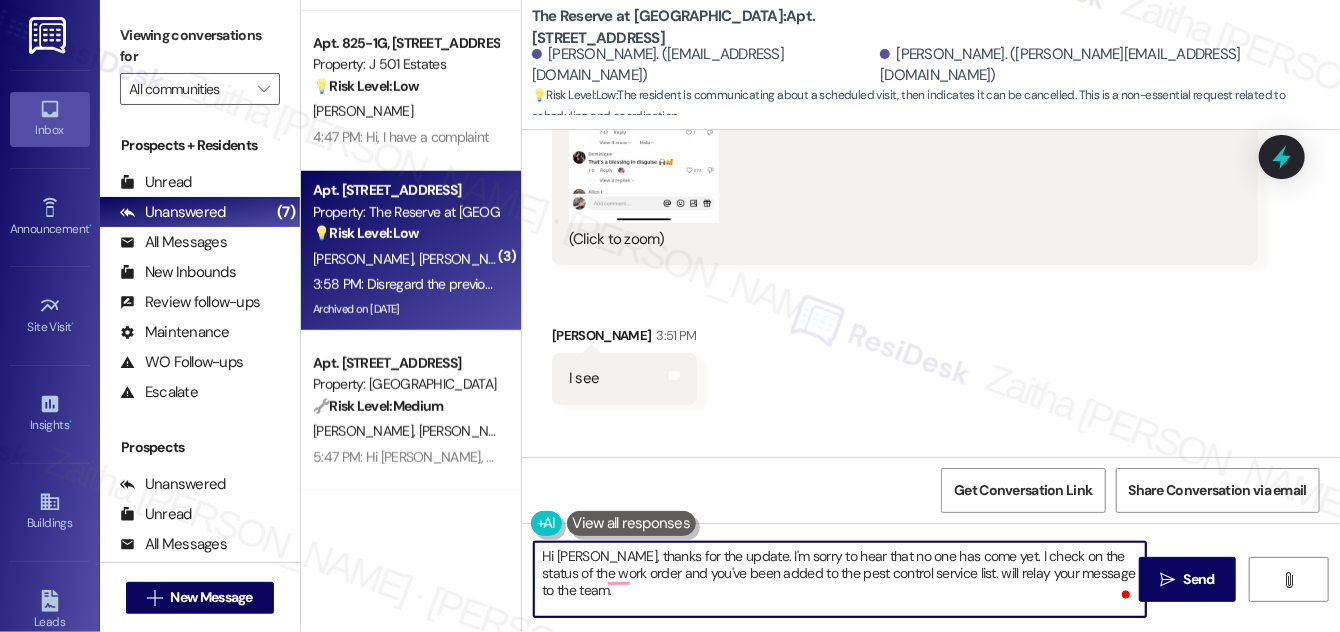 type on "Hi [PERSON_NAME], thanks for the update. I'm sorry to hear that no one has come yet. I check on the status of the work order and you've been added to the pest control service list. Iwill relay your message to the team." 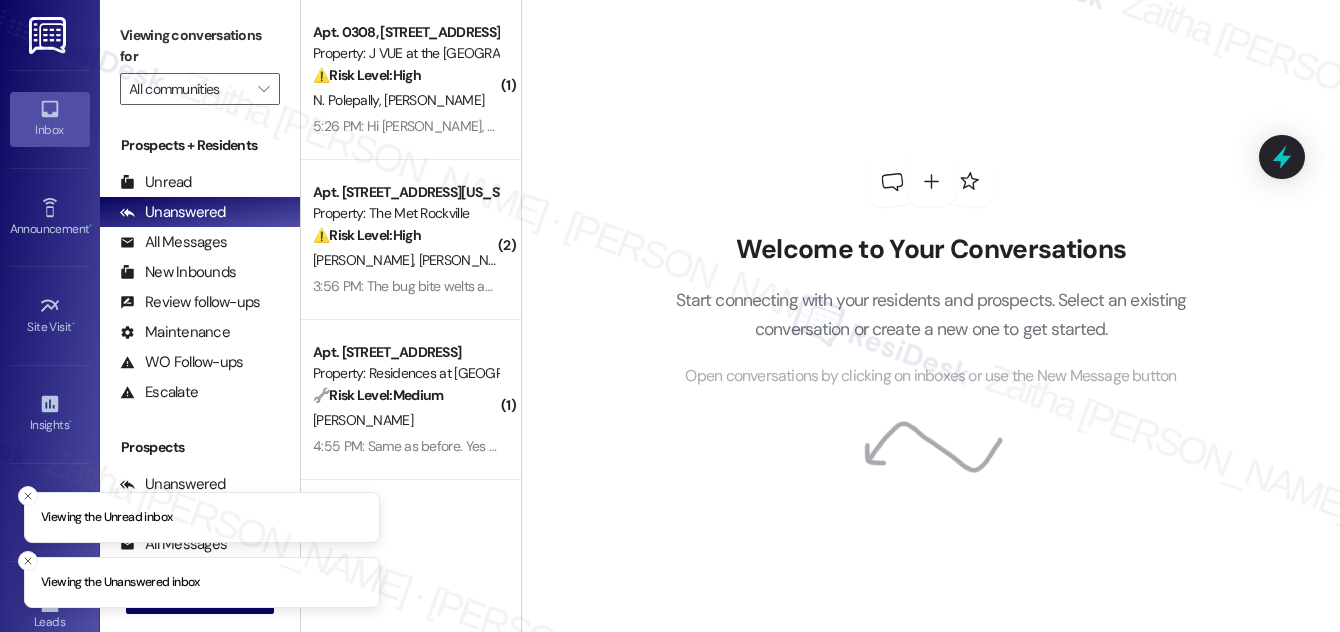 scroll, scrollTop: 0, scrollLeft: 0, axis: both 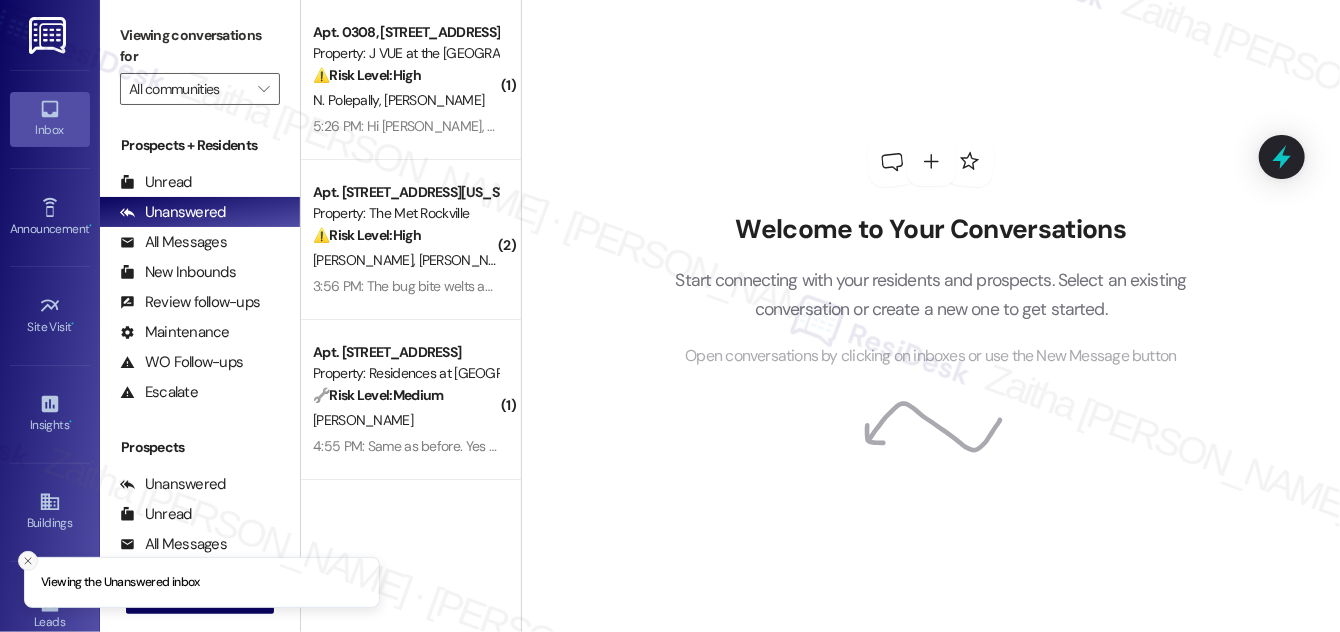 click 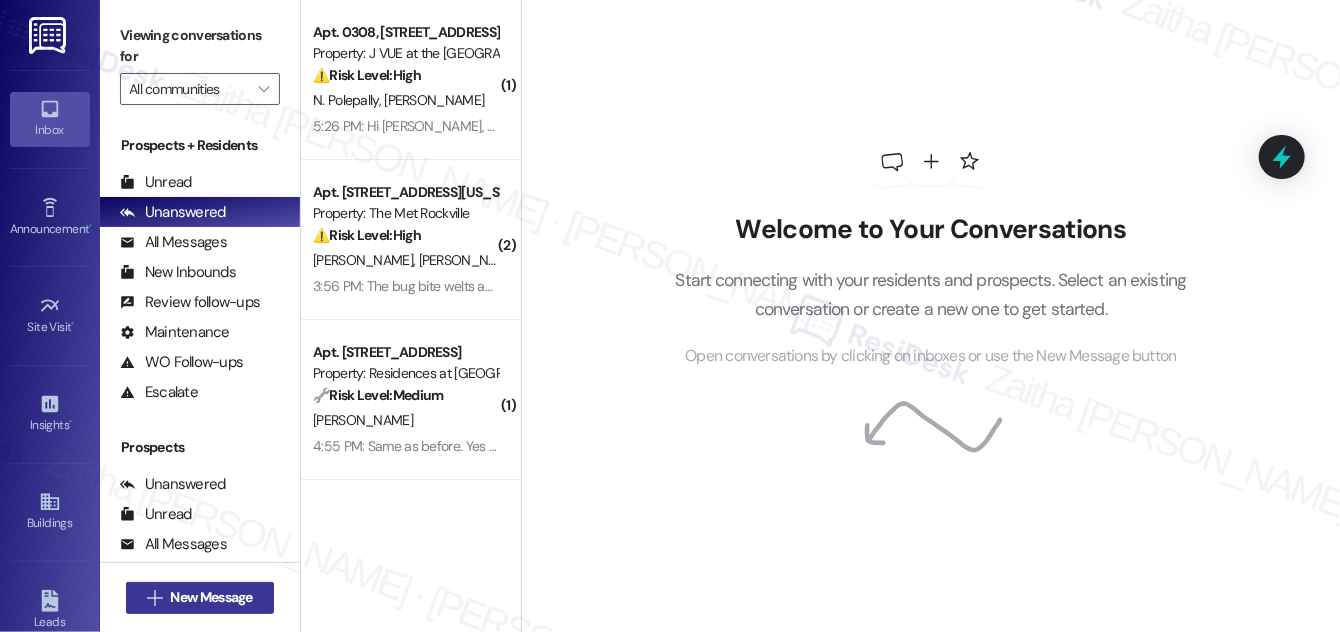 click on "New Message" at bounding box center [212, 597] 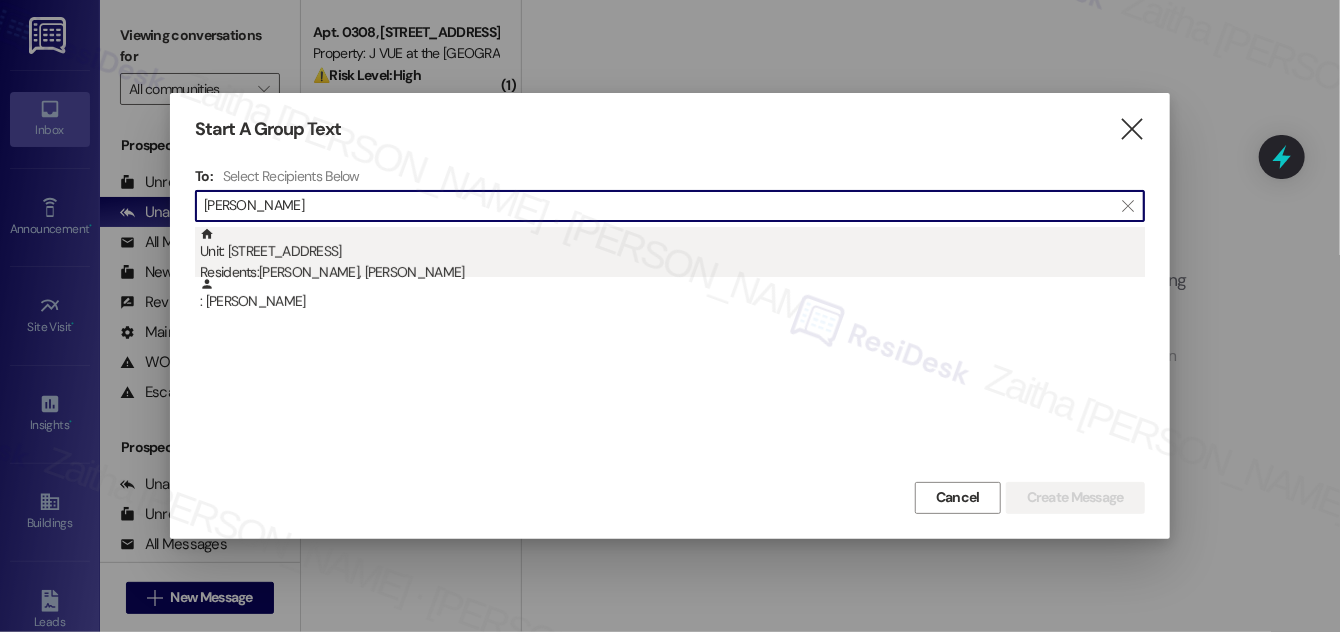 type on "[PERSON_NAME]" 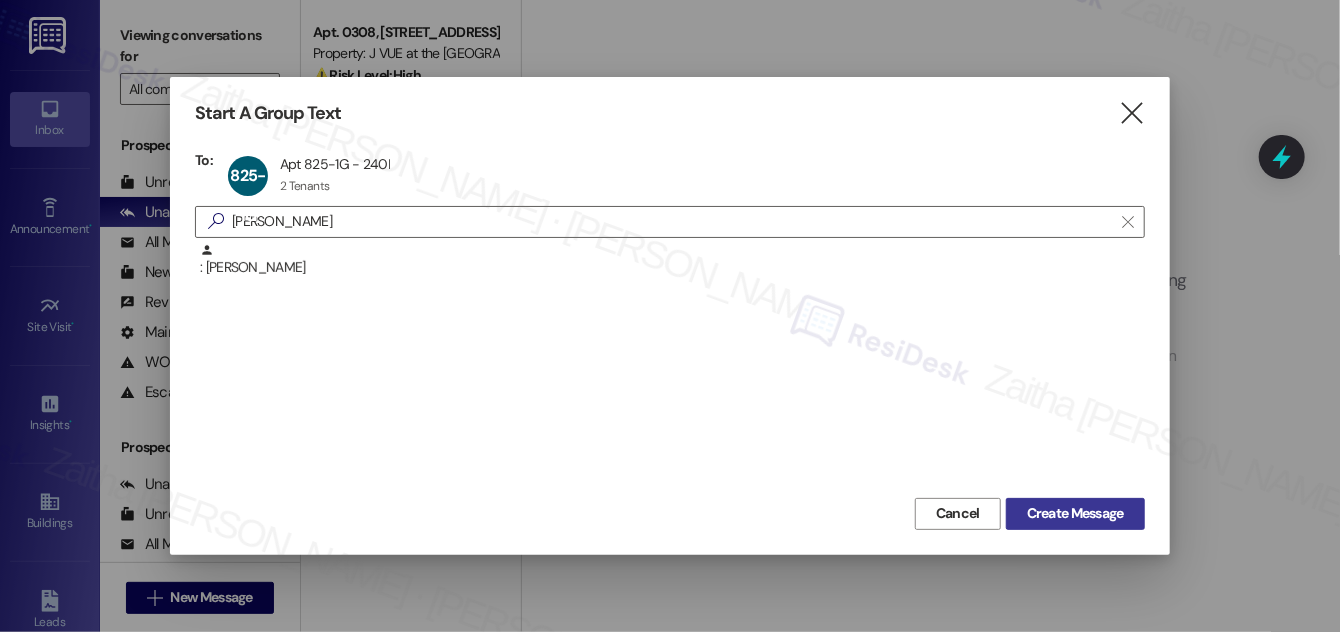 click on "Create Message" at bounding box center (1075, 513) 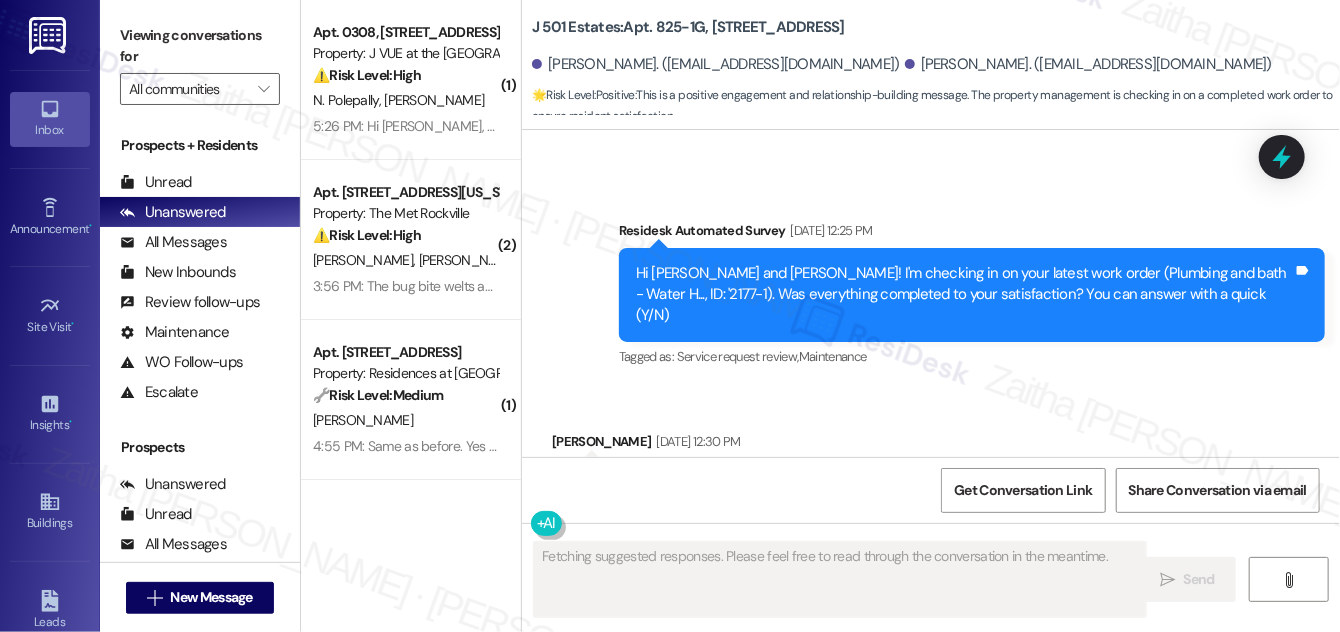 scroll, scrollTop: 1357, scrollLeft: 0, axis: vertical 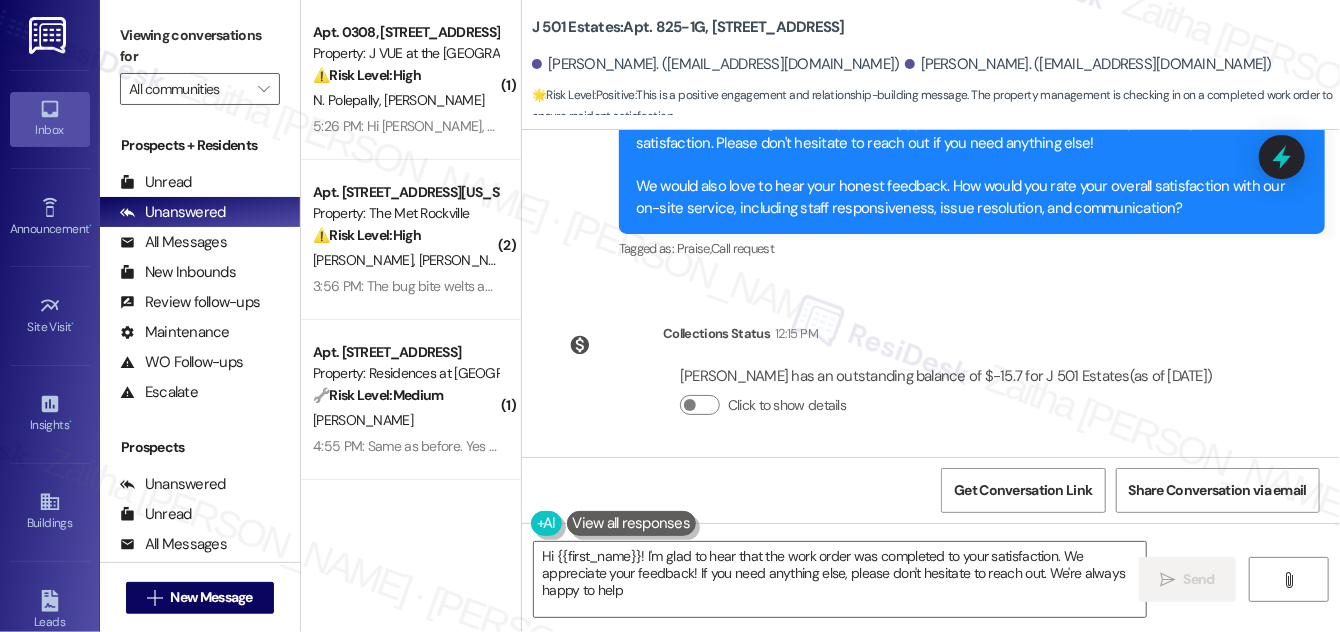 type on "Hi {{first_name}}! I'm glad to hear that the work order was completed to your satisfaction. We appreciate your feedback! If you need anything else, please don't hesitate to reach out. We're always happy to help!" 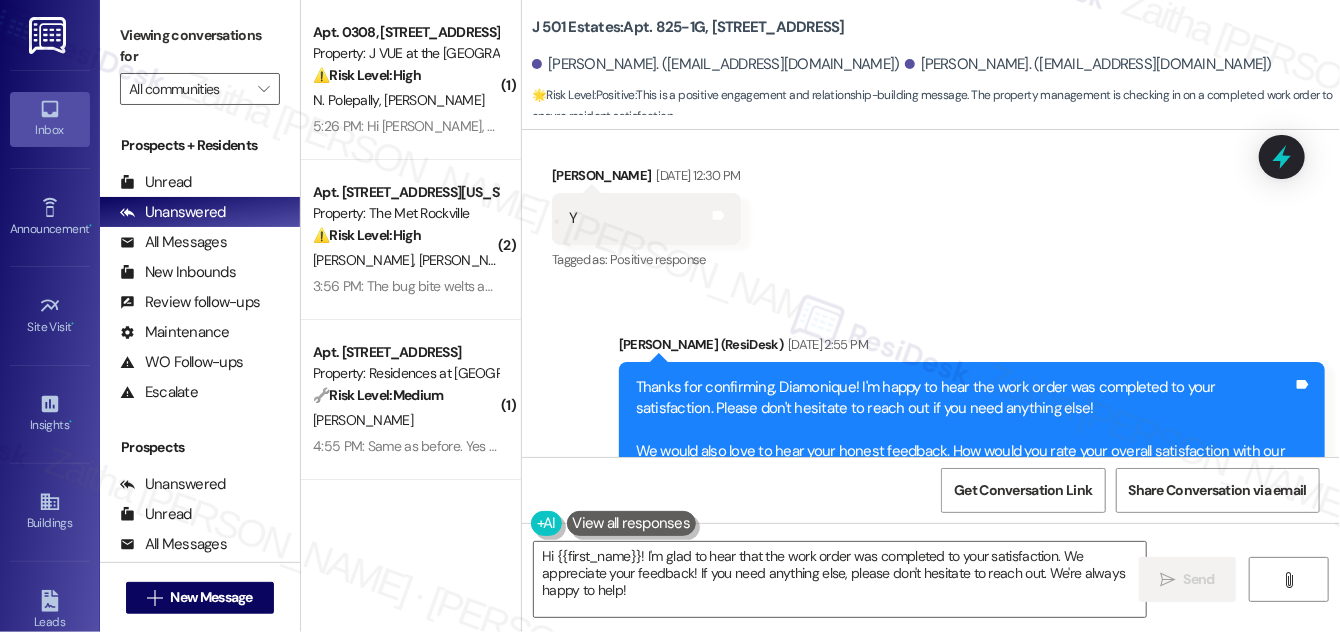 scroll, scrollTop: 1546, scrollLeft: 0, axis: vertical 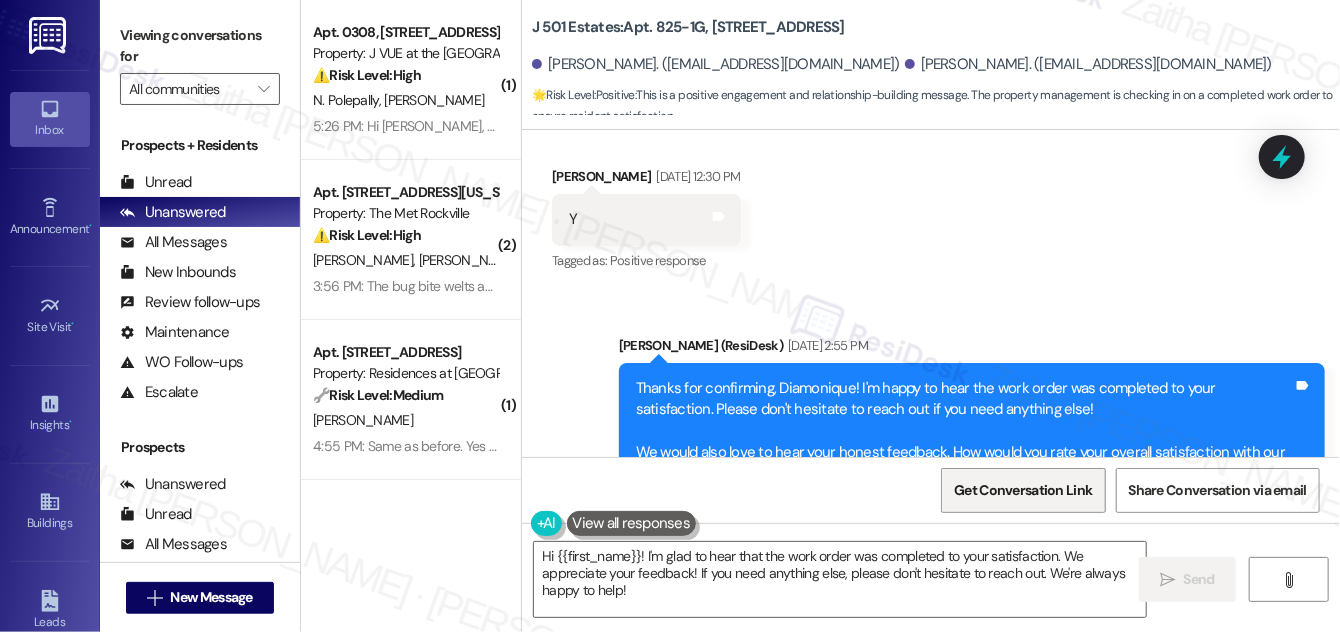 click on "Get Conversation Link" at bounding box center (1023, 490) 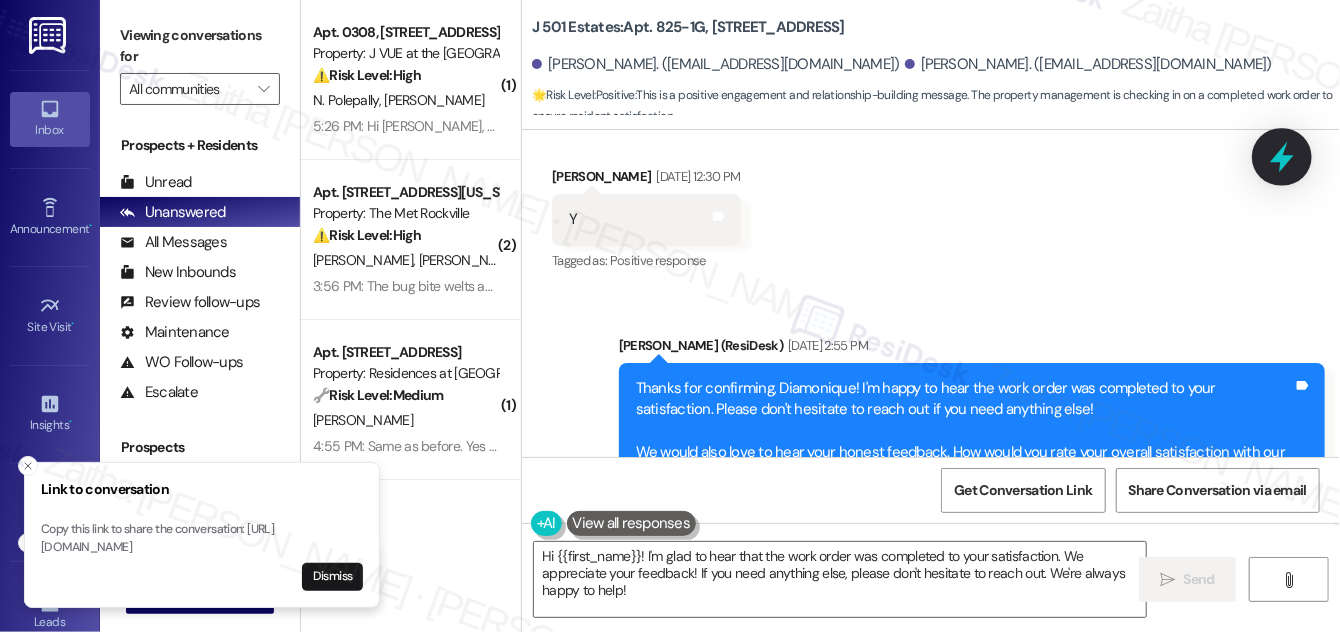 click 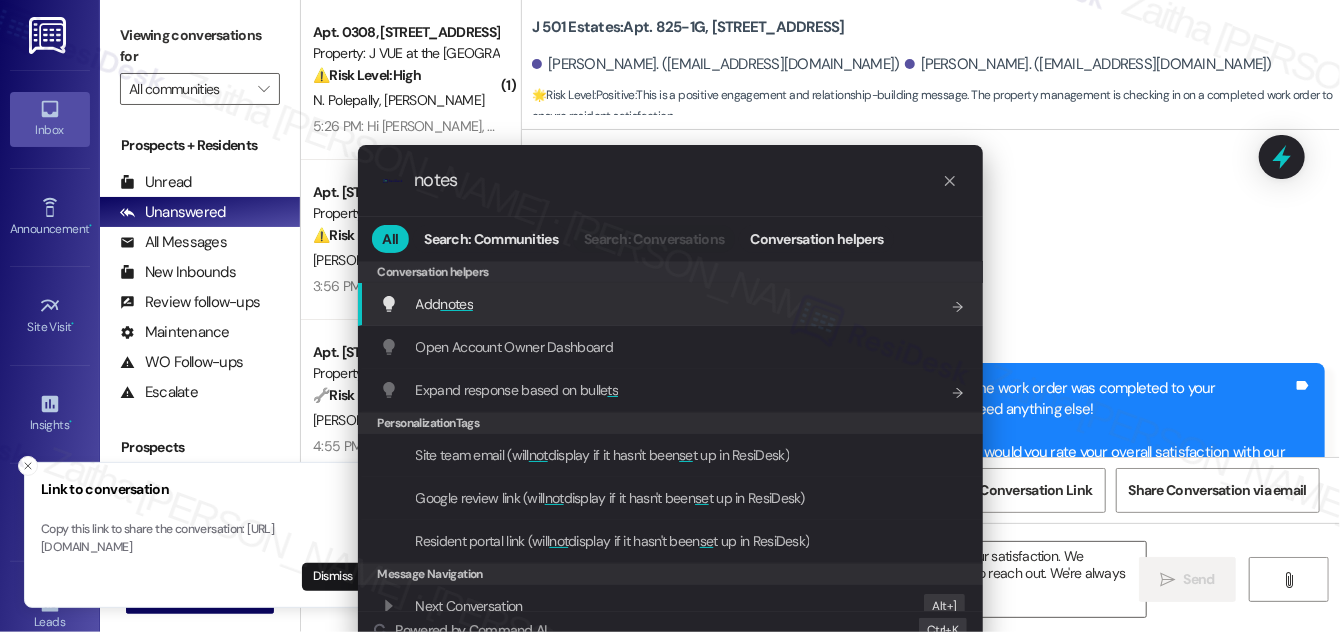 type on "notes" 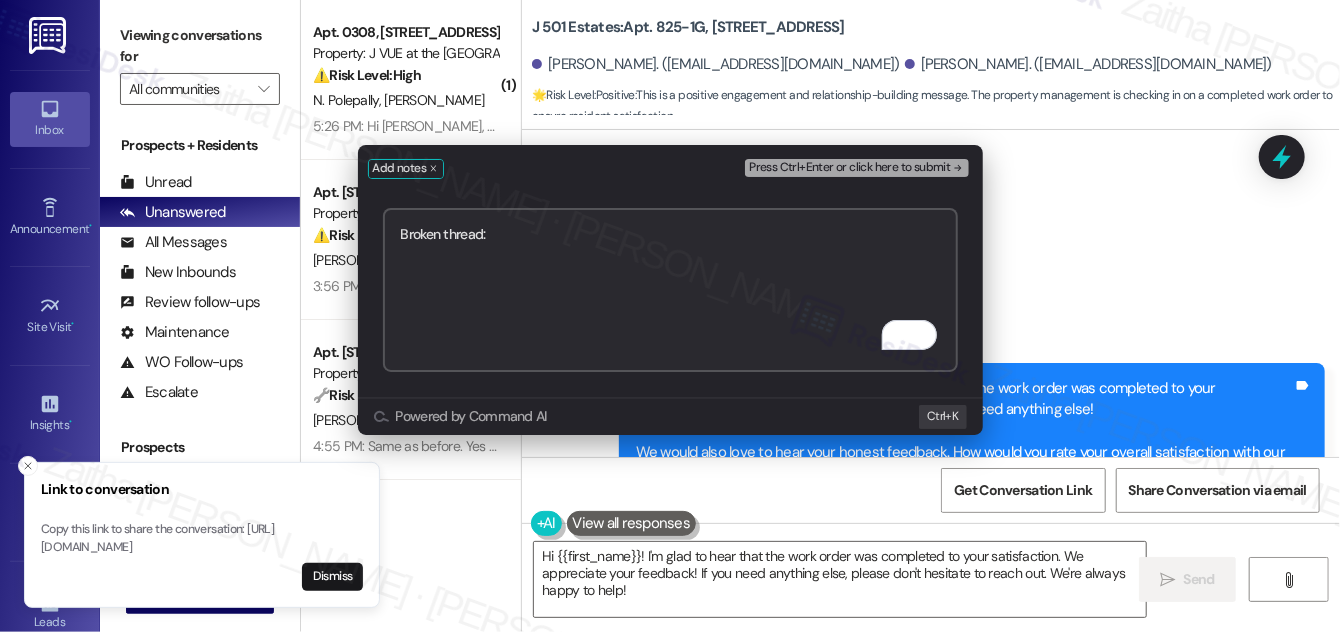 paste on "https://www.theresidesk.com/text/insights-conversations/1426521/share-conversation-link" 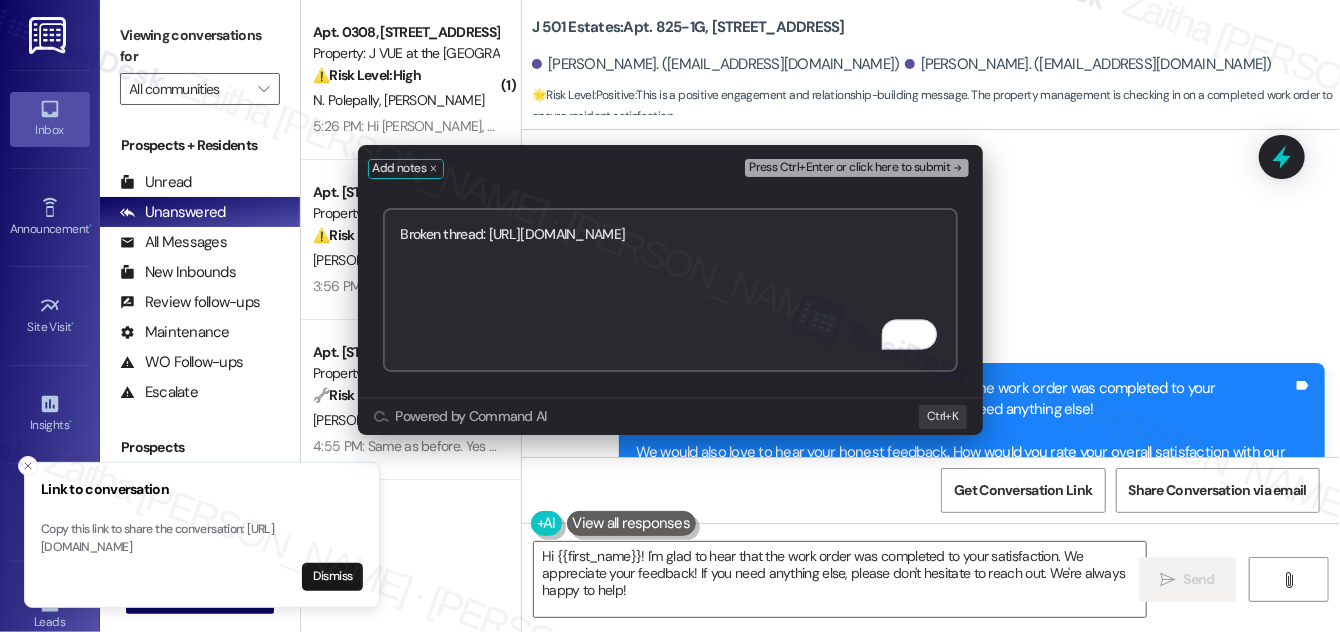 type on "Broken thread: https://www.theresidesk.com/text/insights-conversations/1426521/share-conversation-link" 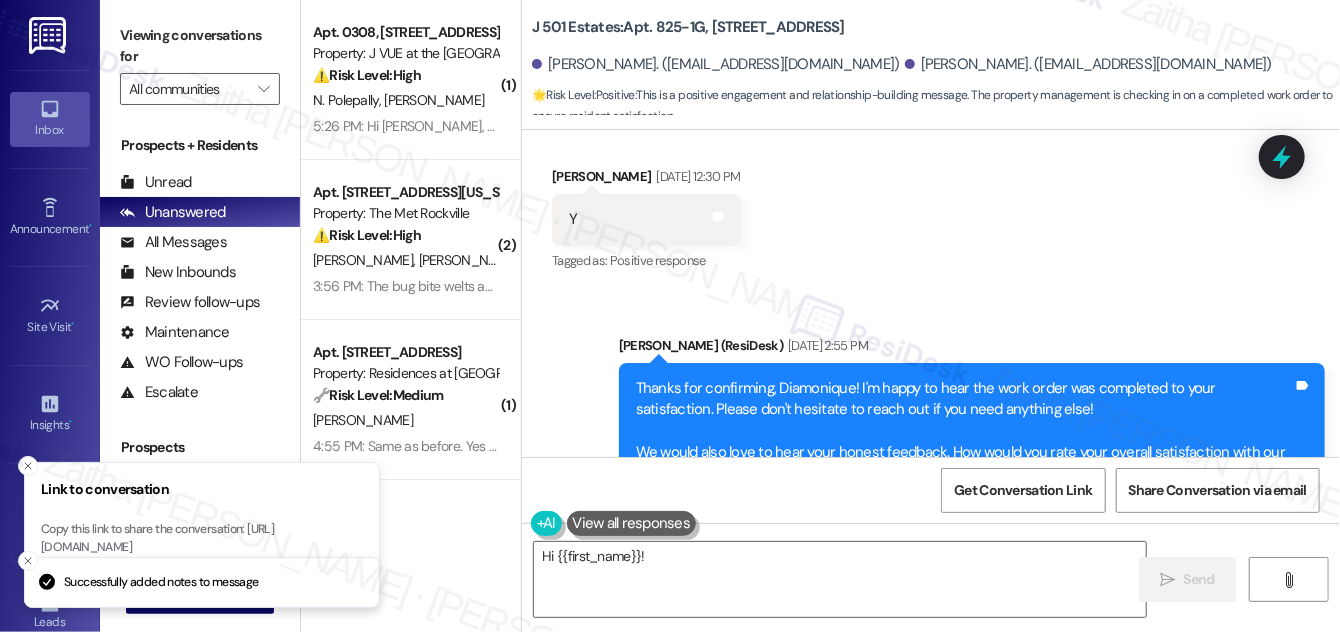 type on "Hi {{first_name}}! I'm" 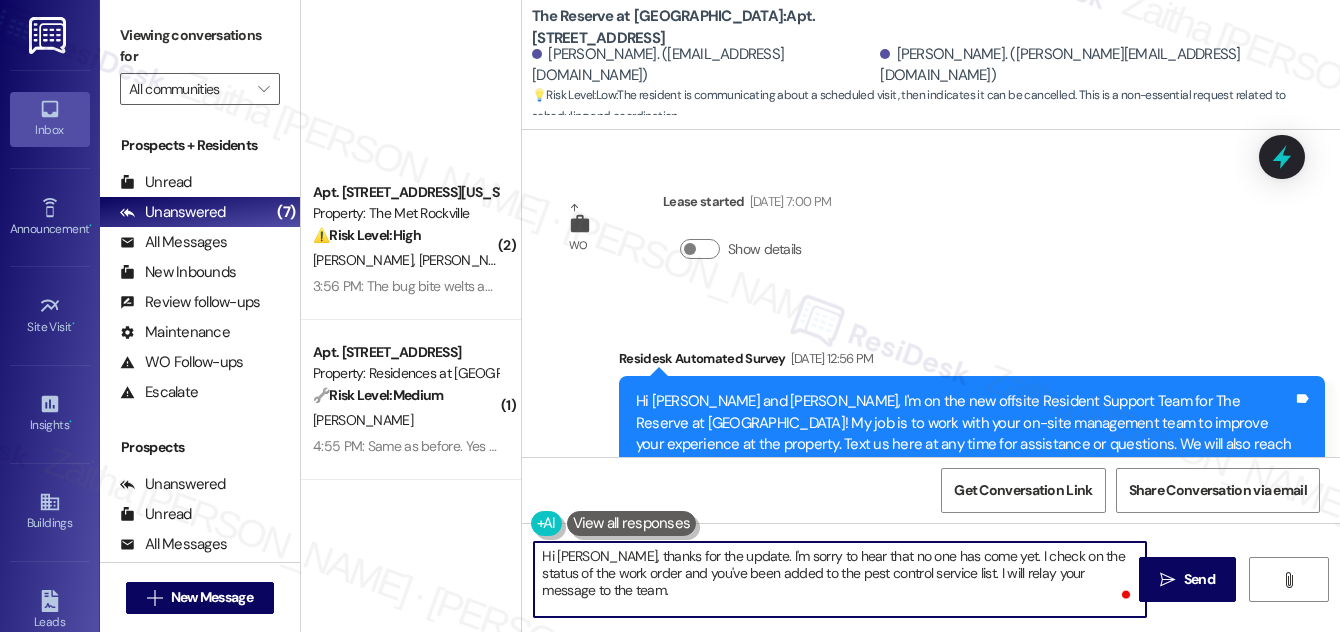scroll, scrollTop: 0, scrollLeft: 0, axis: both 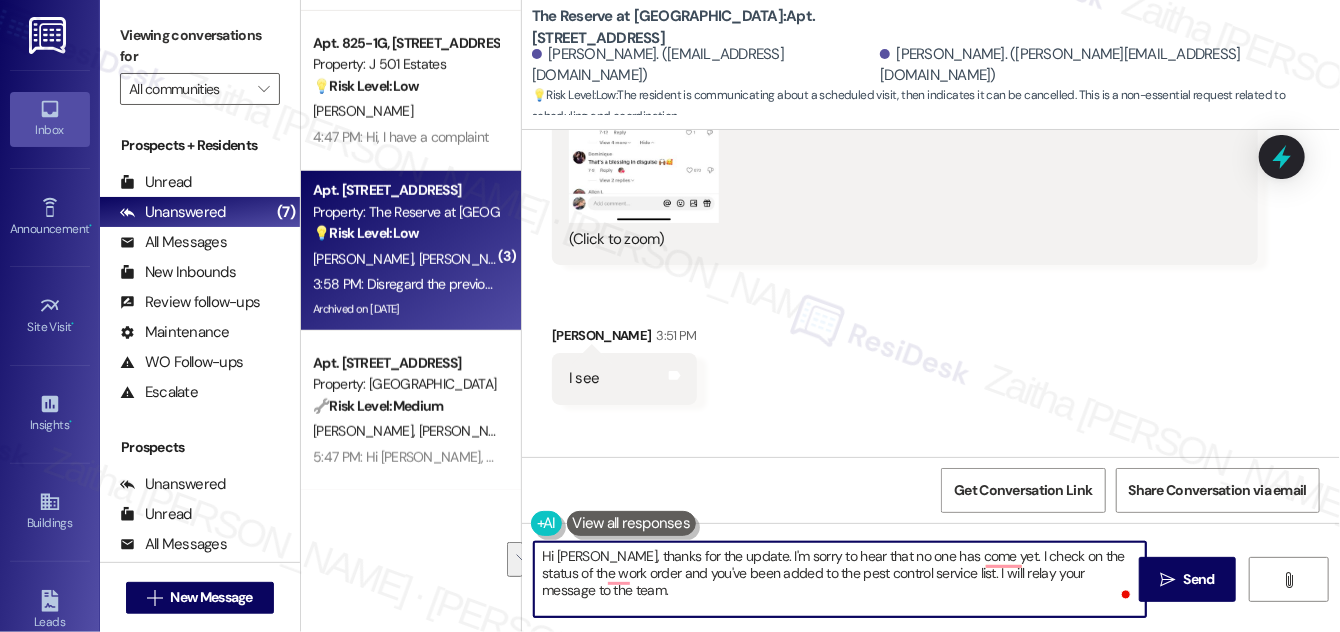 drag, startPoint x: 543, startPoint y: 551, endPoint x: 1092, endPoint y: 584, distance: 549.9909 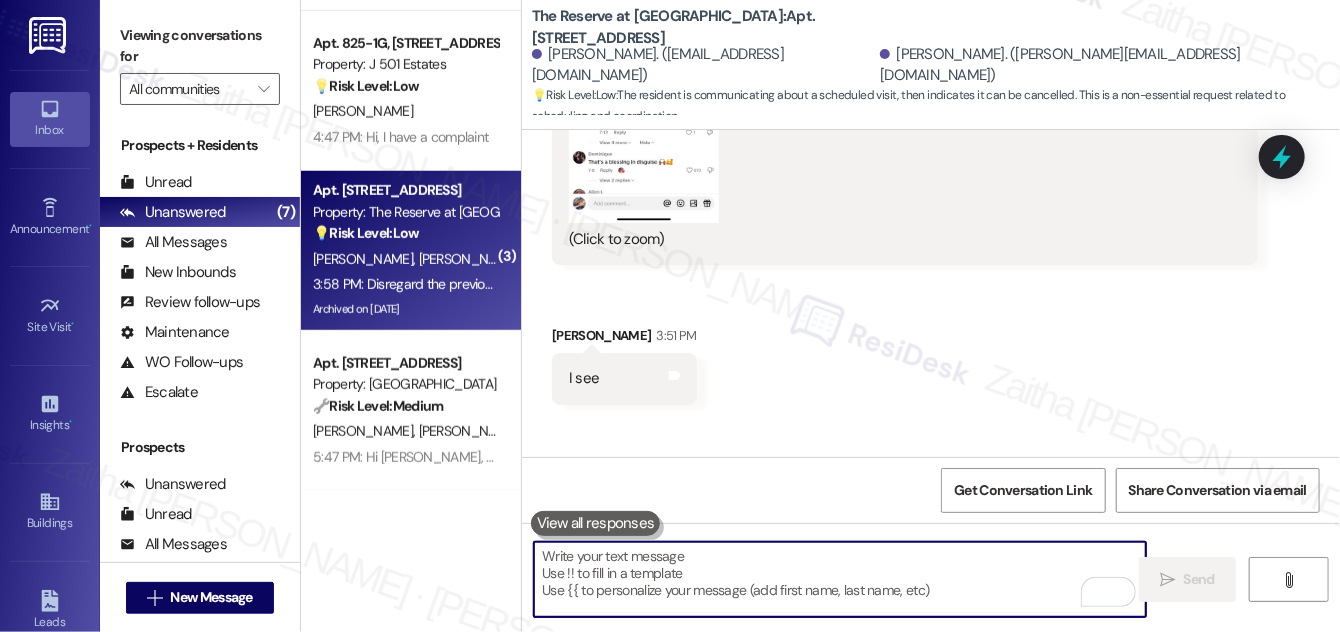 click at bounding box center [840, 579] 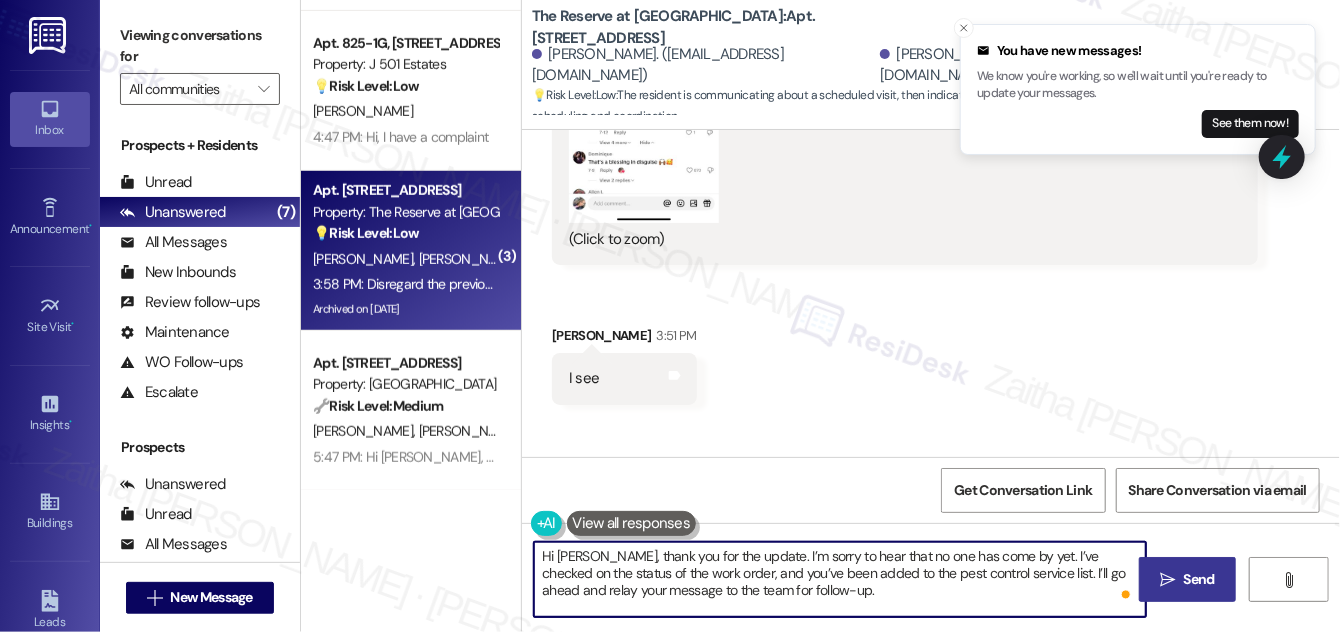 type on "Hi Shania, thank you for the update. I’m sorry to hear that no one has come by yet. I’ve checked on the status of the work order, and you’ve been added to the pest control service list. I’ll go ahead and relay your message to the team for follow-up." 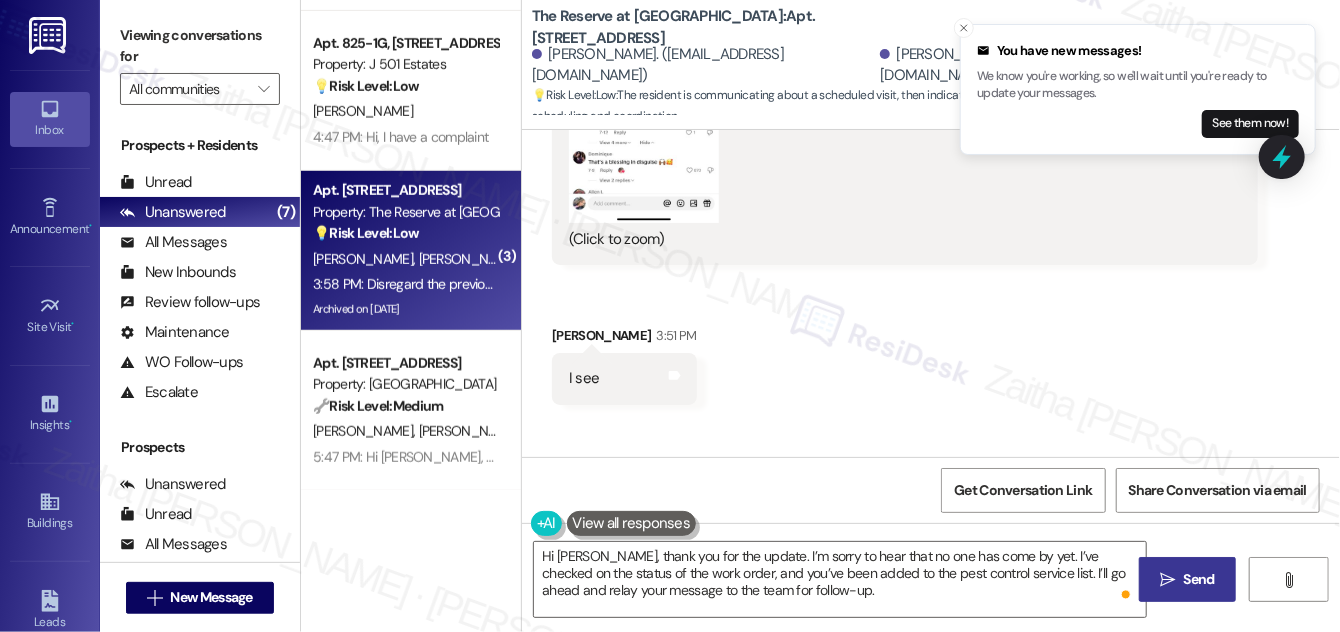 click on "Send" at bounding box center (1199, 579) 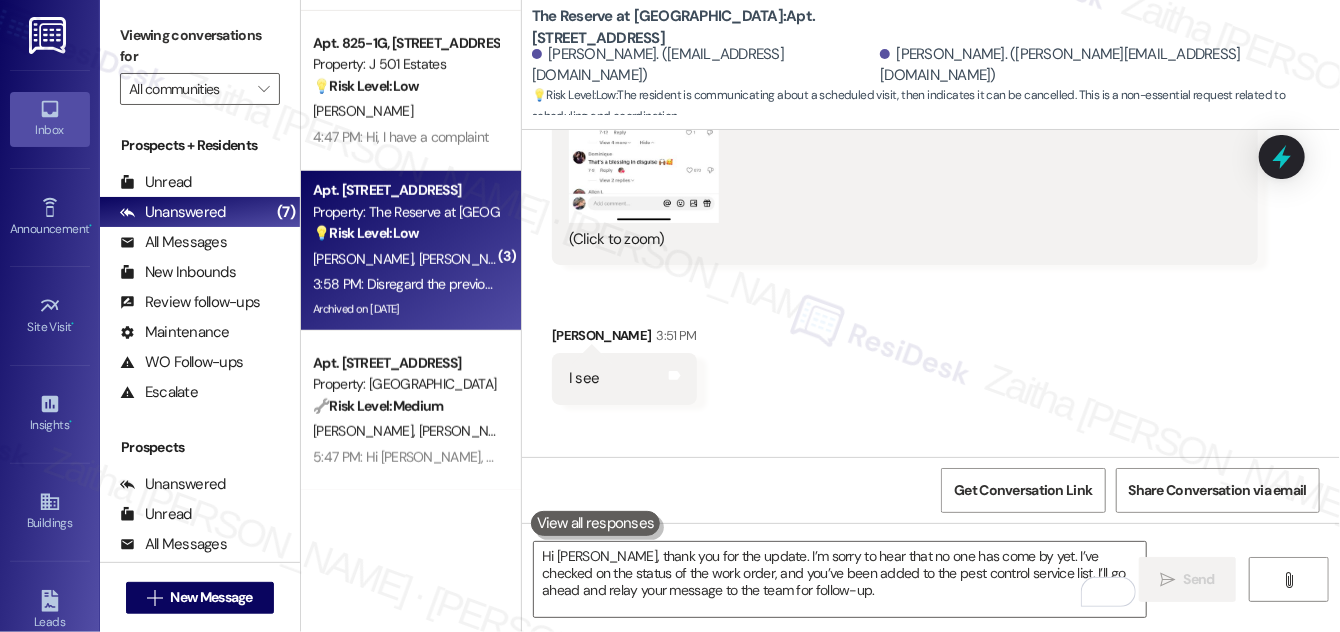 scroll, scrollTop: 13342, scrollLeft: 0, axis: vertical 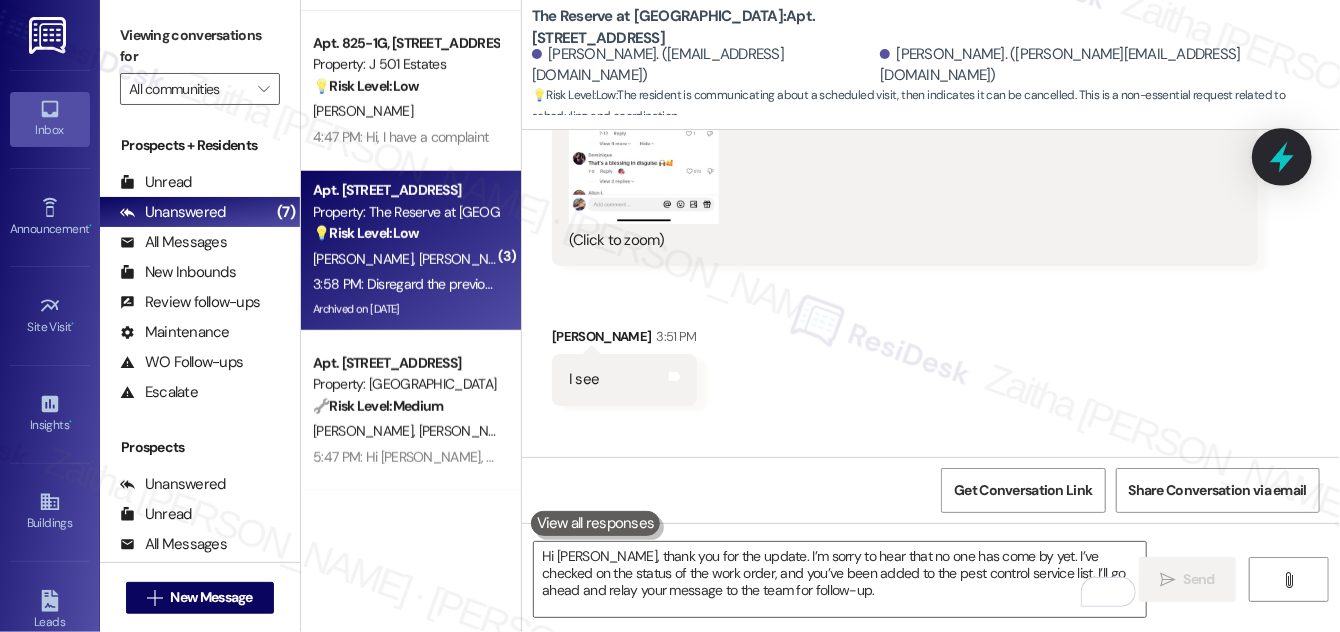 click 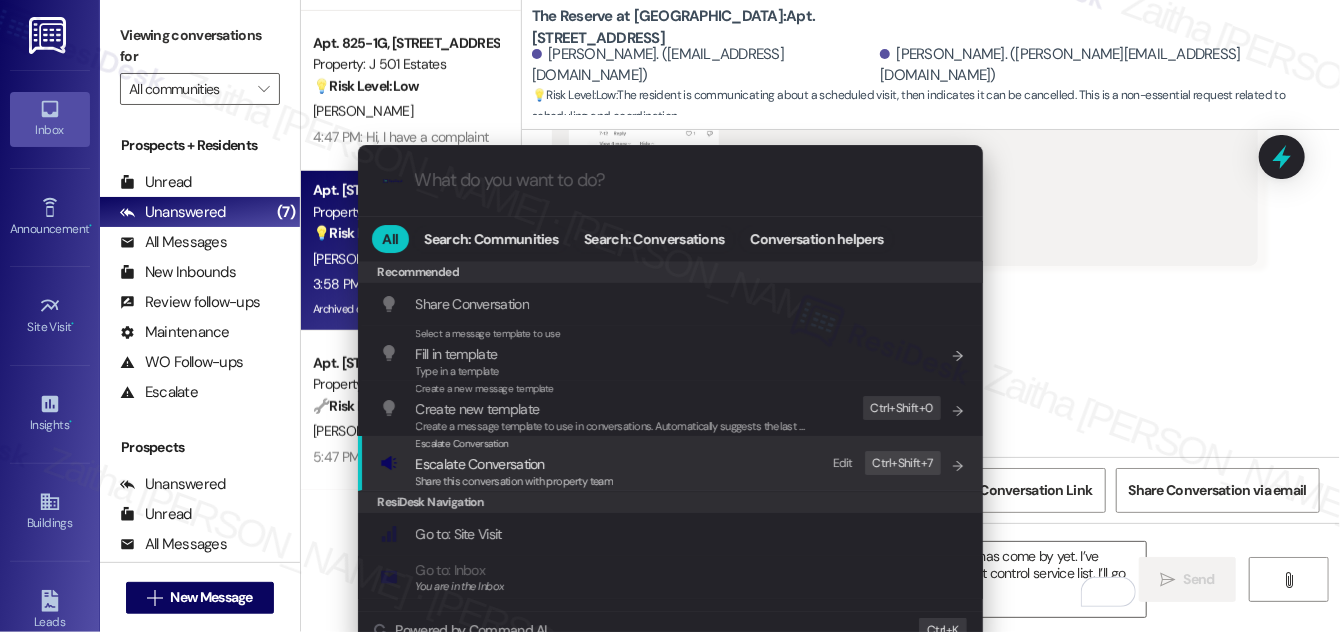 click on "Escalate Conversation" at bounding box center [480, 464] 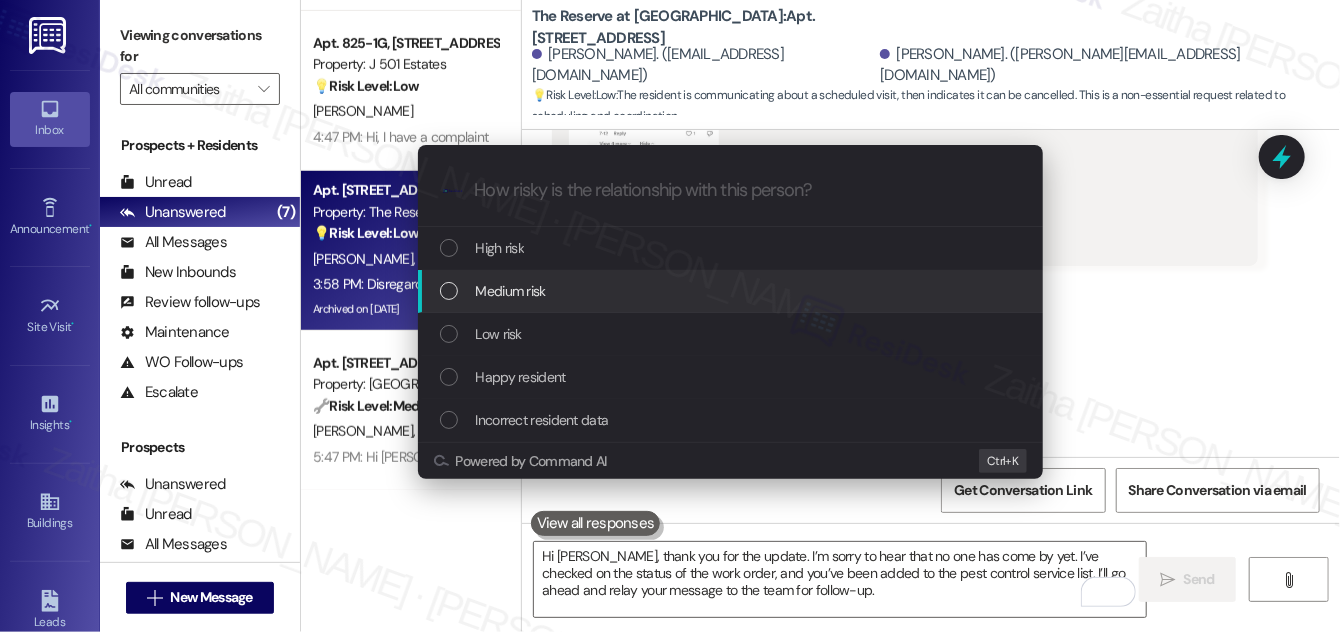 click on "Medium risk" at bounding box center (732, 291) 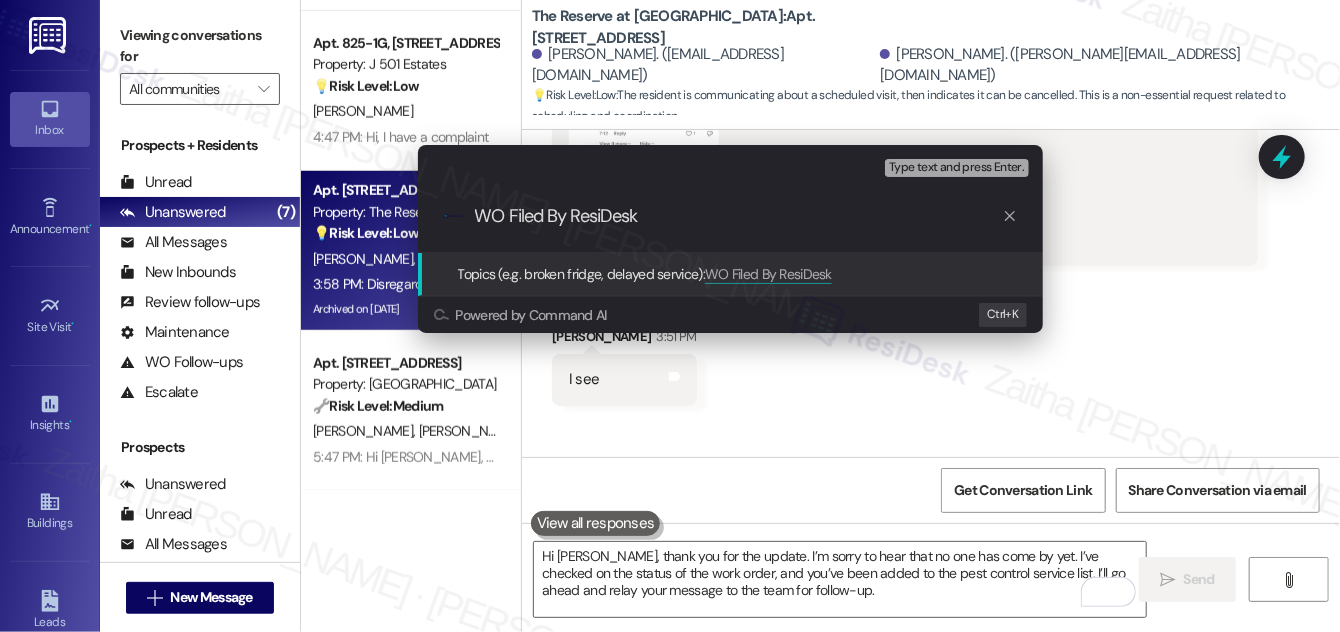 click on "WO Filed By ResiDesk" at bounding box center (738, 216) 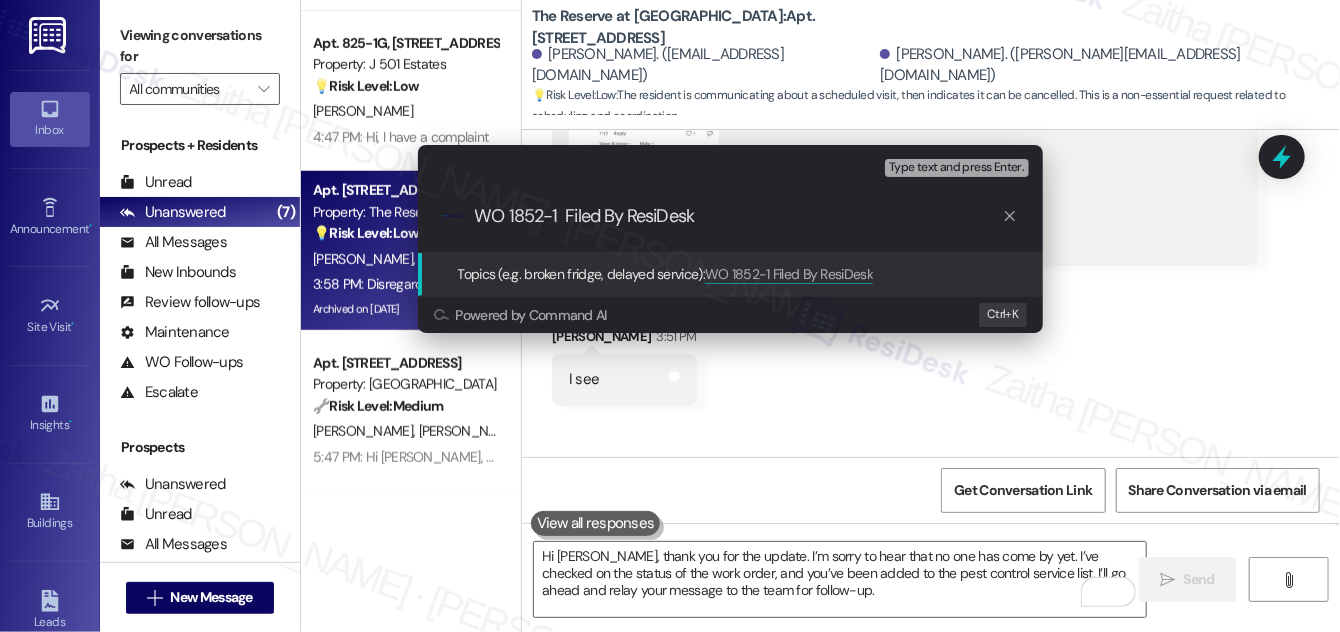 click on "WO 1852-1  Filed By ResiDesk" at bounding box center [738, 216] 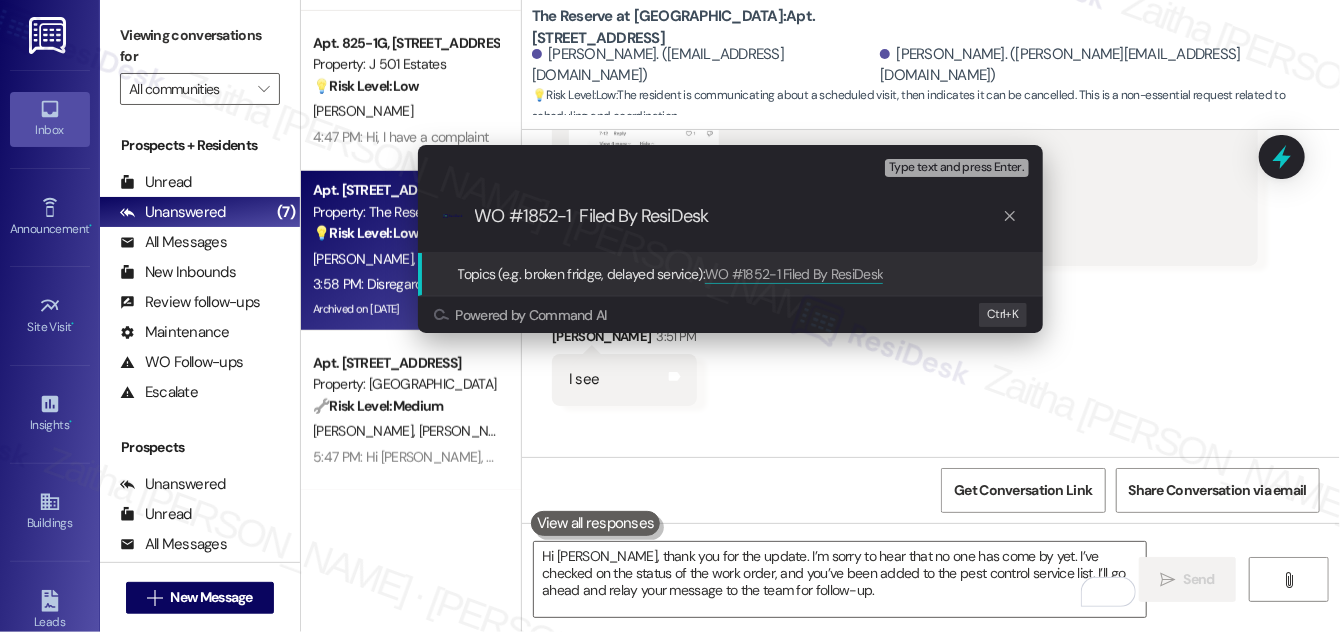 click on "WO #1852-1  Filed By ResiDesk" at bounding box center [738, 216] 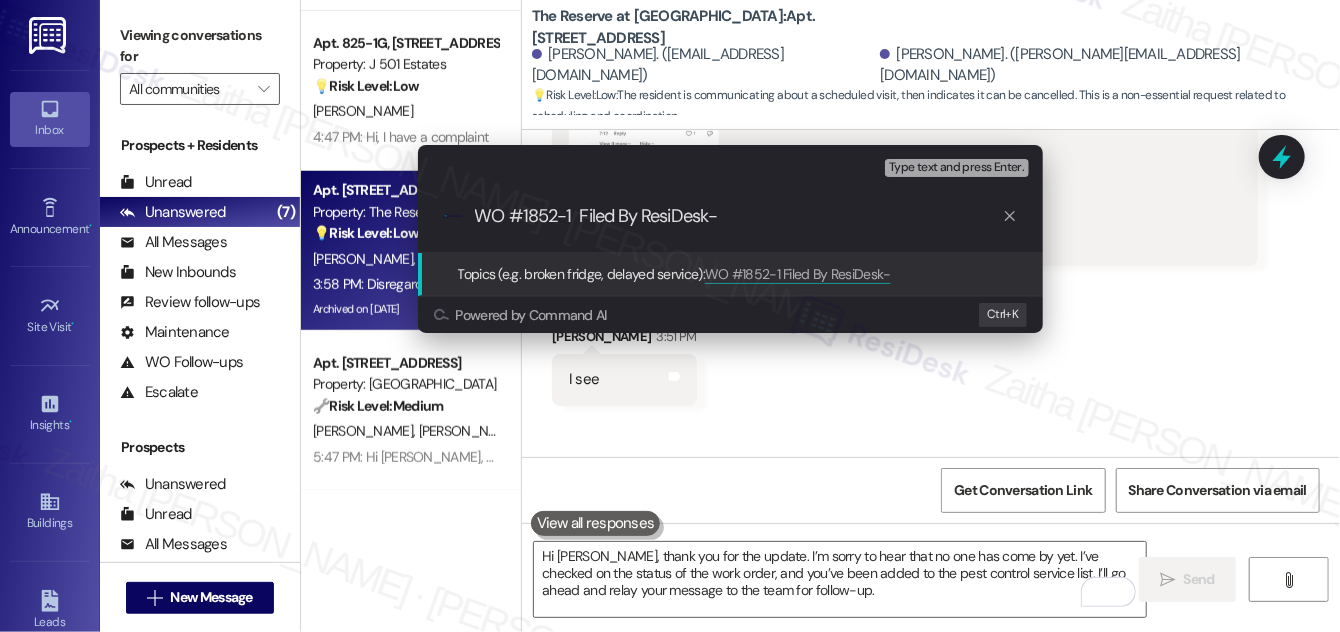 paste on "Pest Control Service Follow-Up" 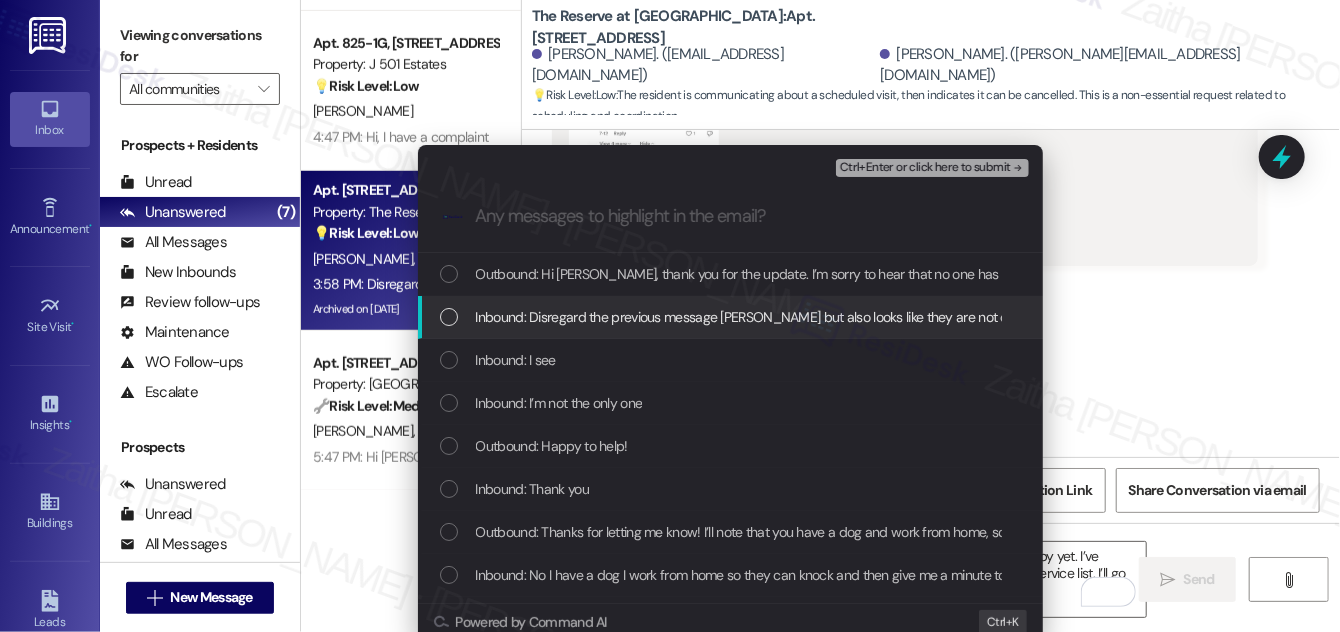 type 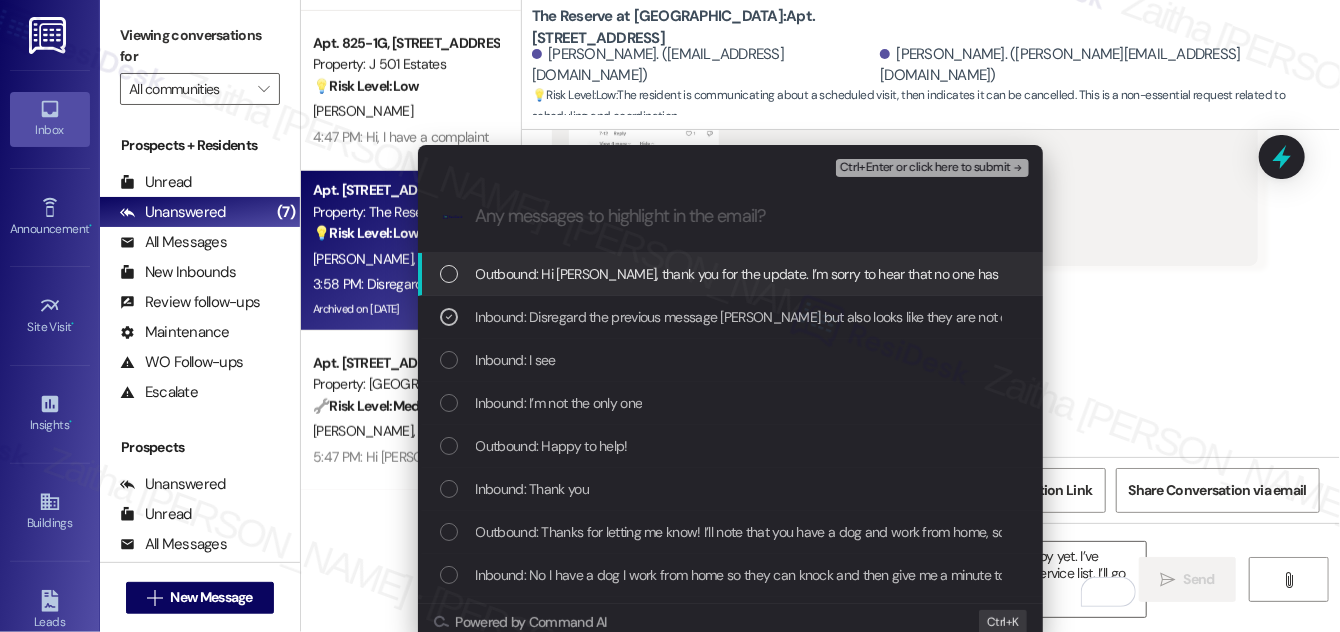 click on "Ctrl+Enter or click here to submit" at bounding box center [925, 168] 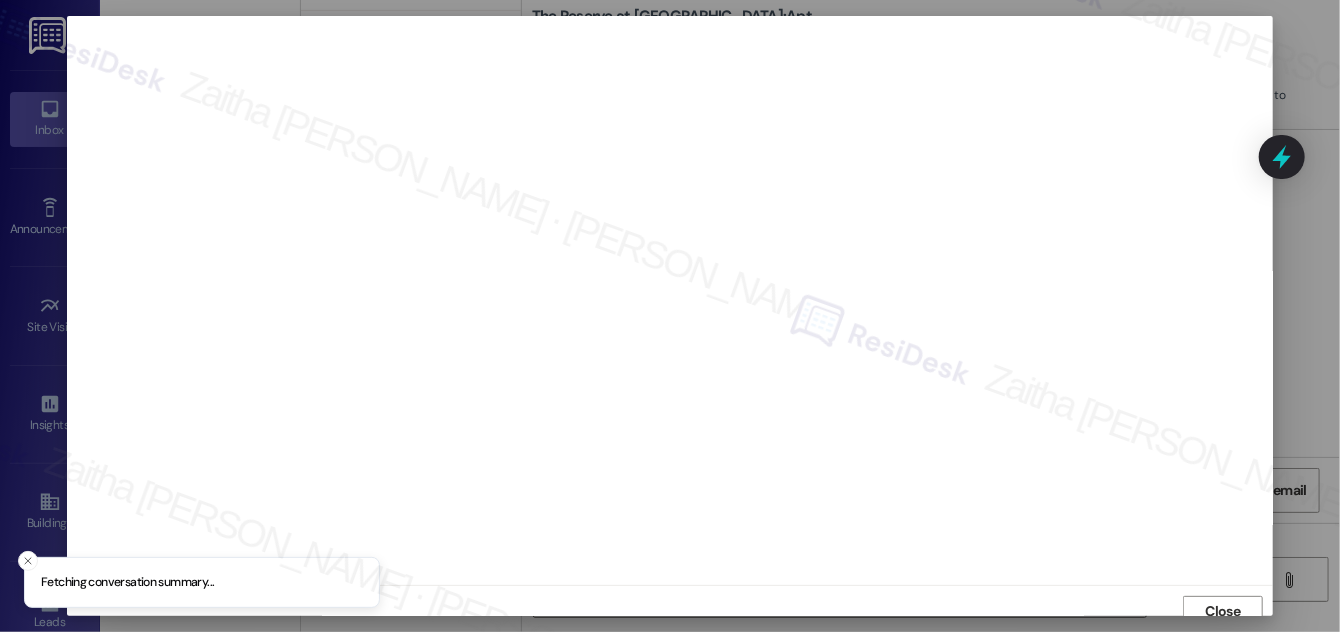 scroll, scrollTop: 11, scrollLeft: 0, axis: vertical 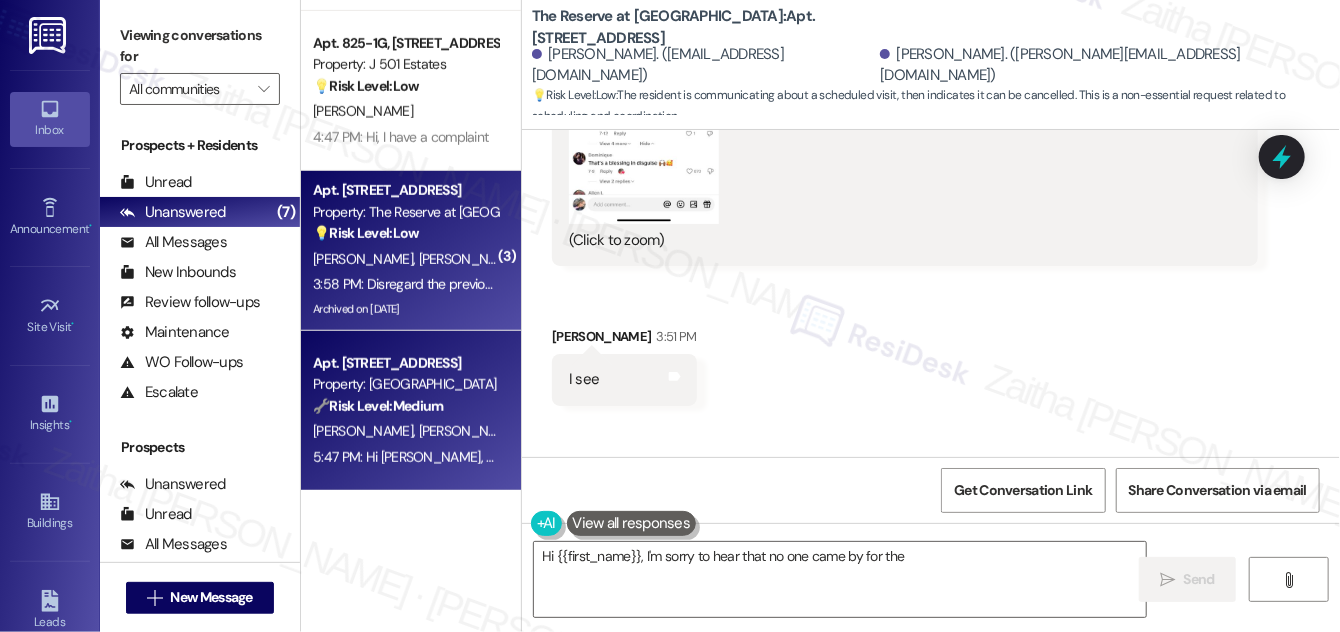 type on "Hi {{first_name}}, I'm sorry to hear that no one came by for the" 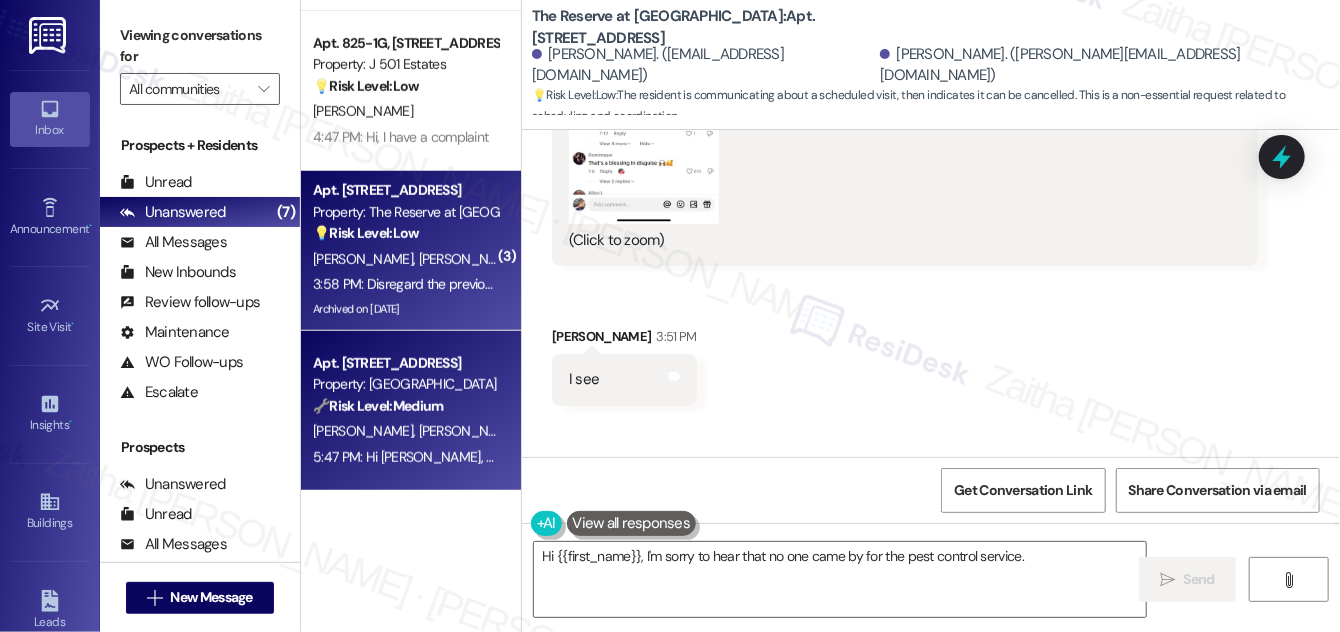 click on "[PERSON_NAME] [PERSON_NAME]" at bounding box center (405, 431) 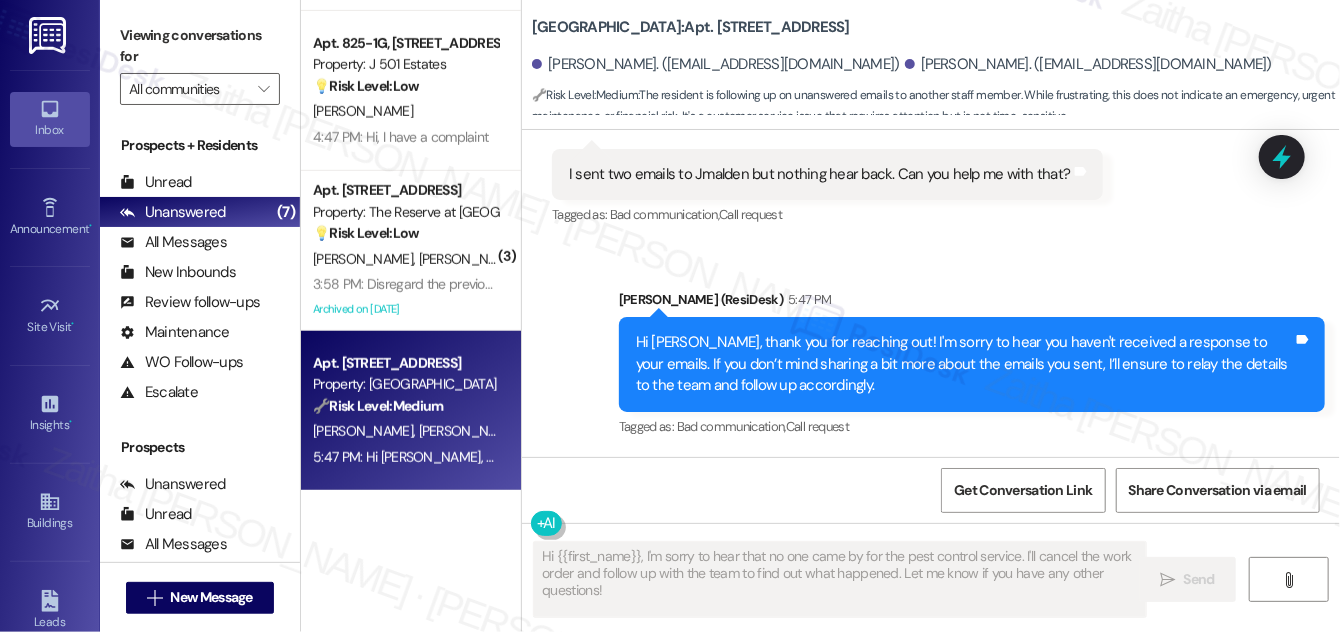 scroll, scrollTop: 4491, scrollLeft: 0, axis: vertical 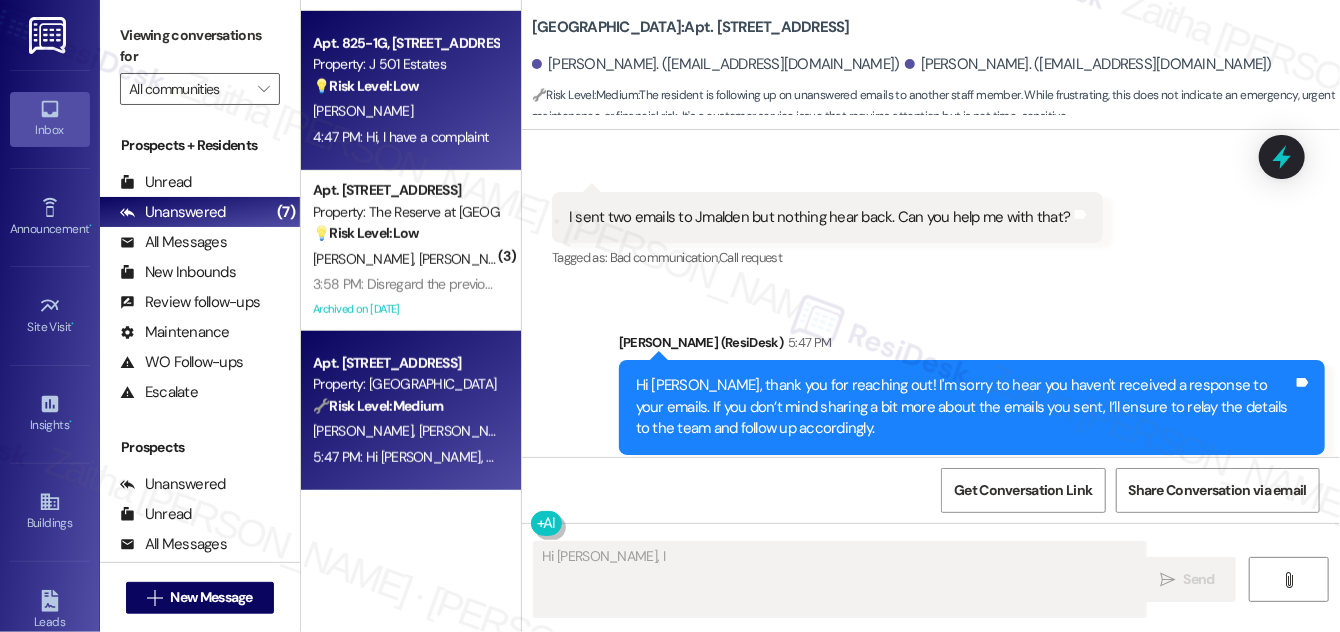 type on "Hi Xiuqi, I" 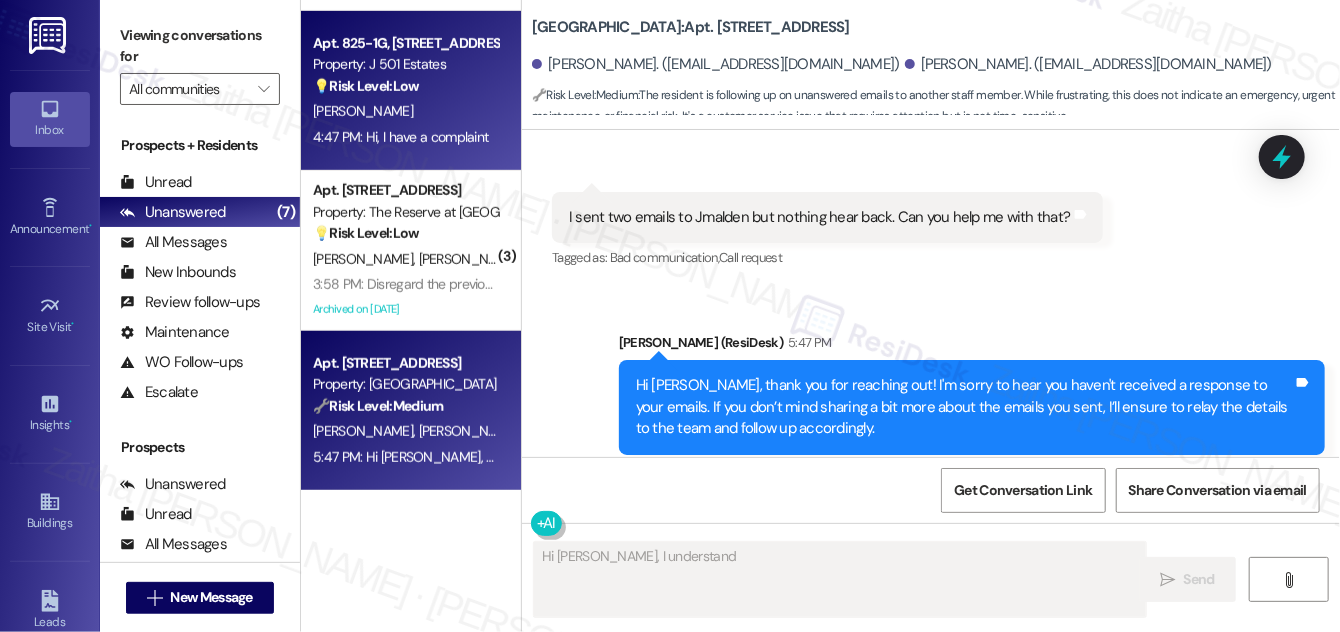 click on "[PERSON_NAME]" at bounding box center [405, 111] 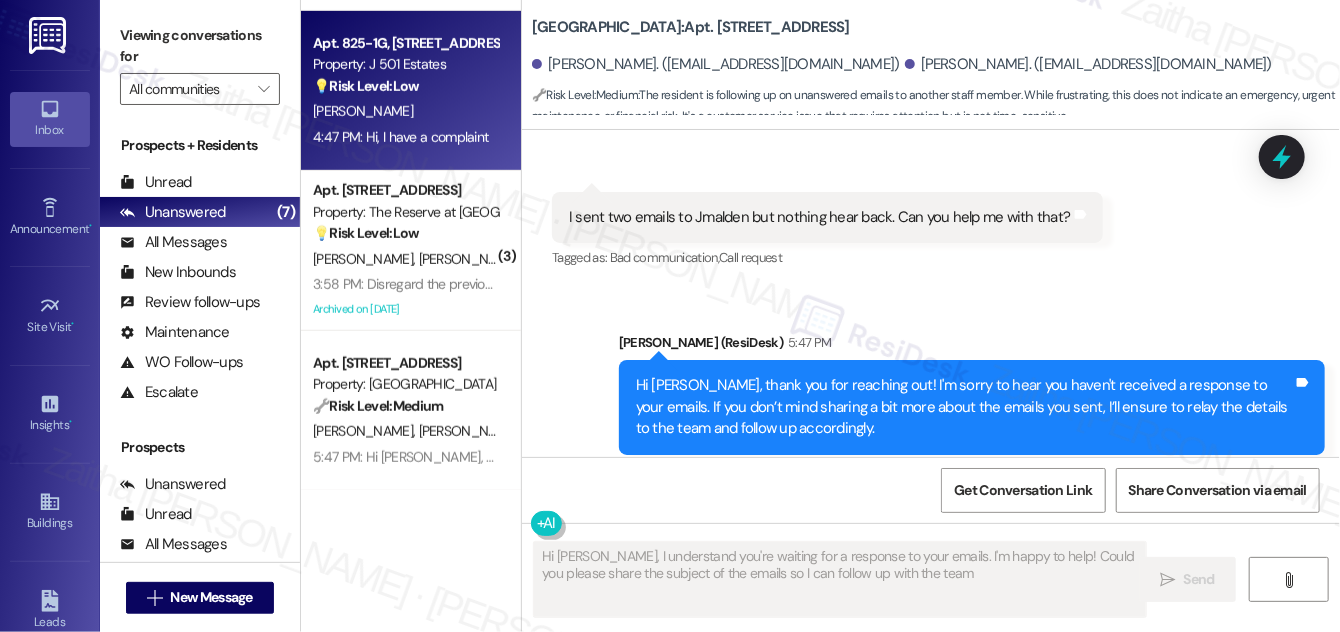 type on "Hi Xiuqi, I understand you're waiting for a response to your emails. I'm happy to help! Could you please share the subject of the emails so I can follow up with the team?" 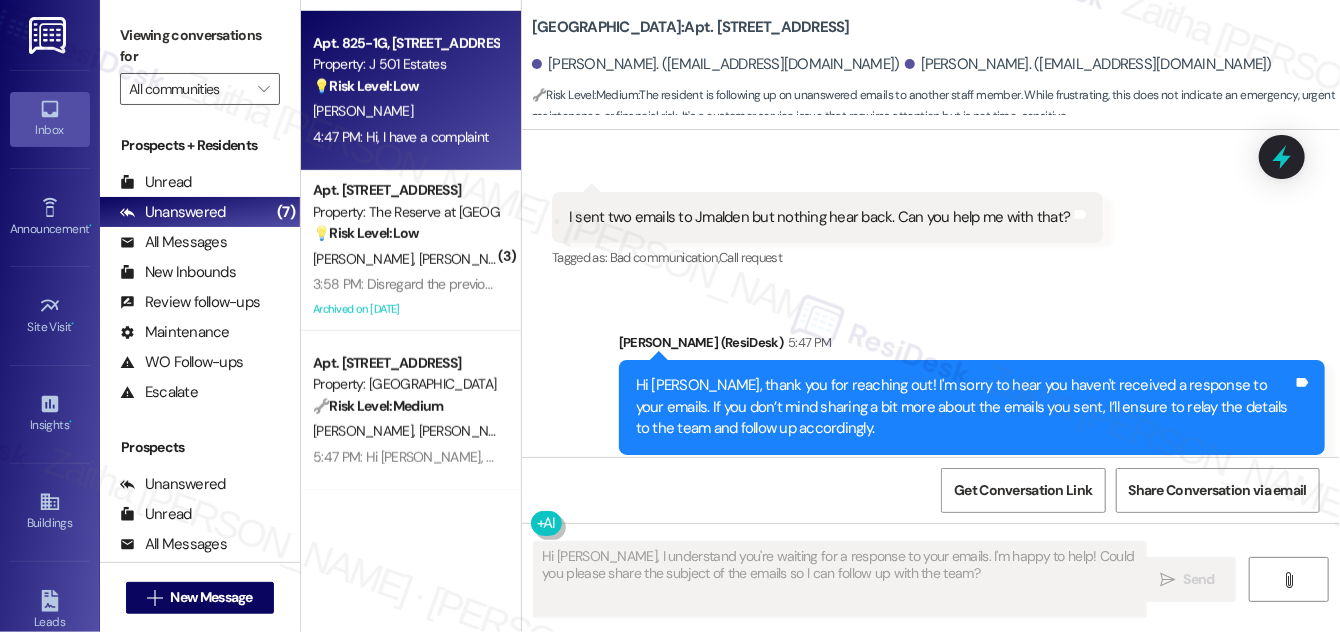 scroll, scrollTop: 442, scrollLeft: 0, axis: vertical 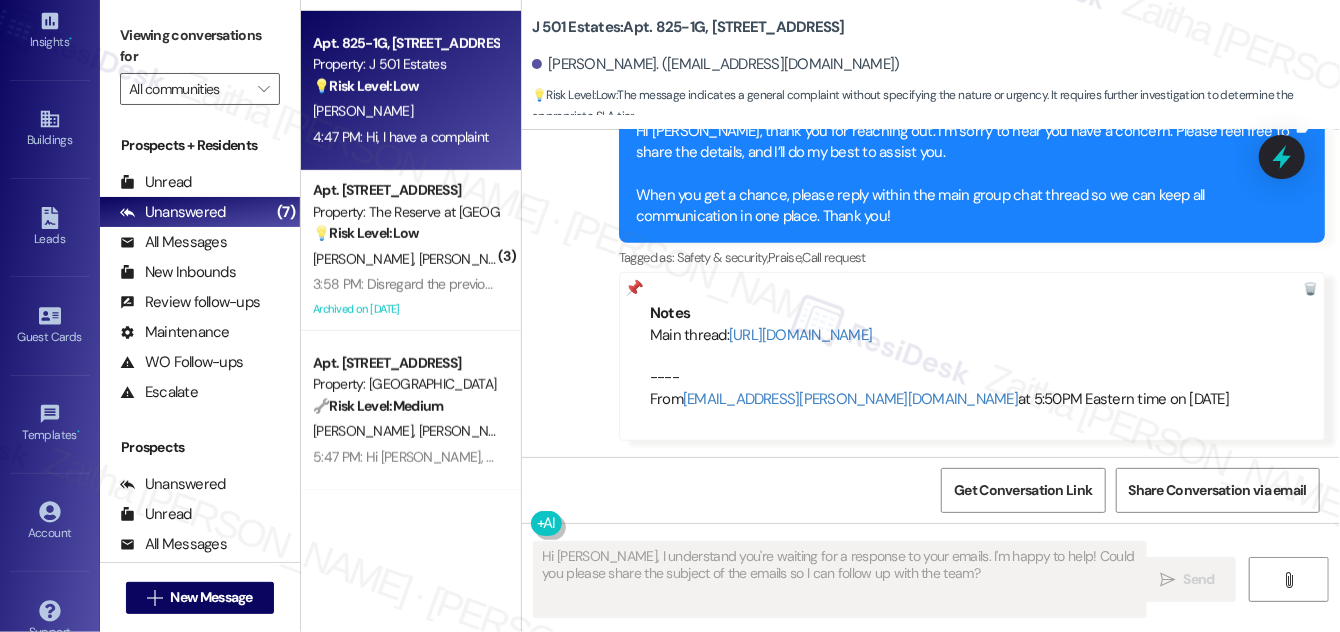 type 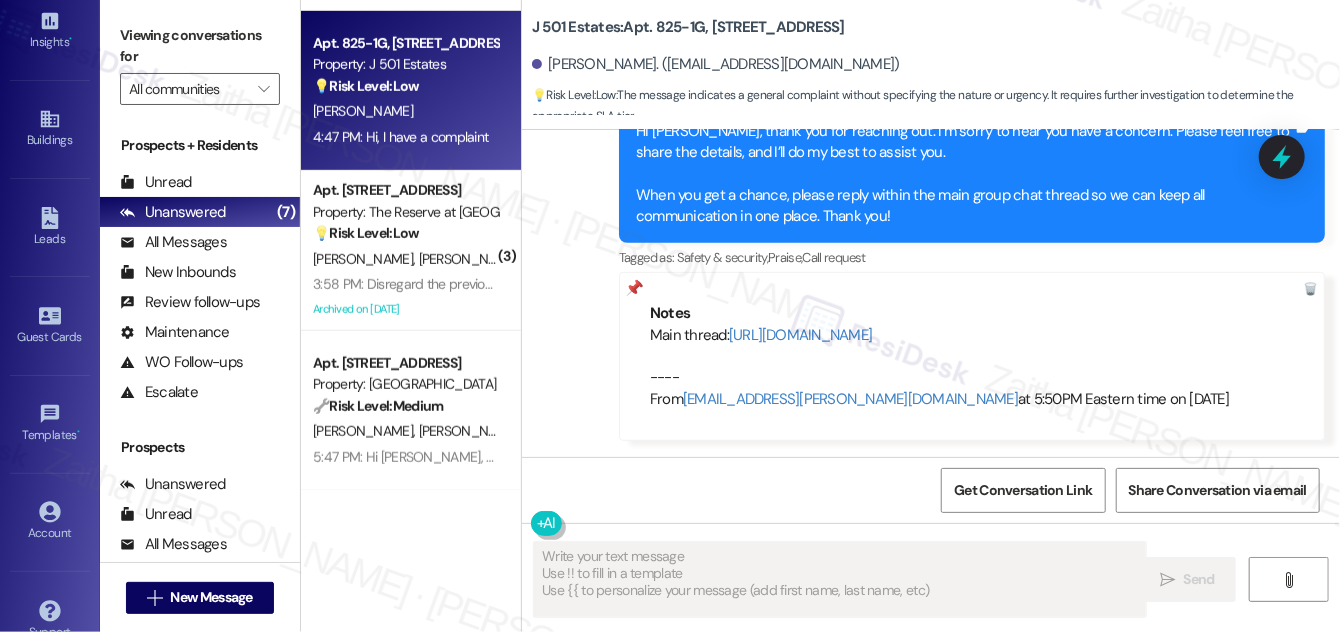 scroll, scrollTop: 412, scrollLeft: 0, axis: vertical 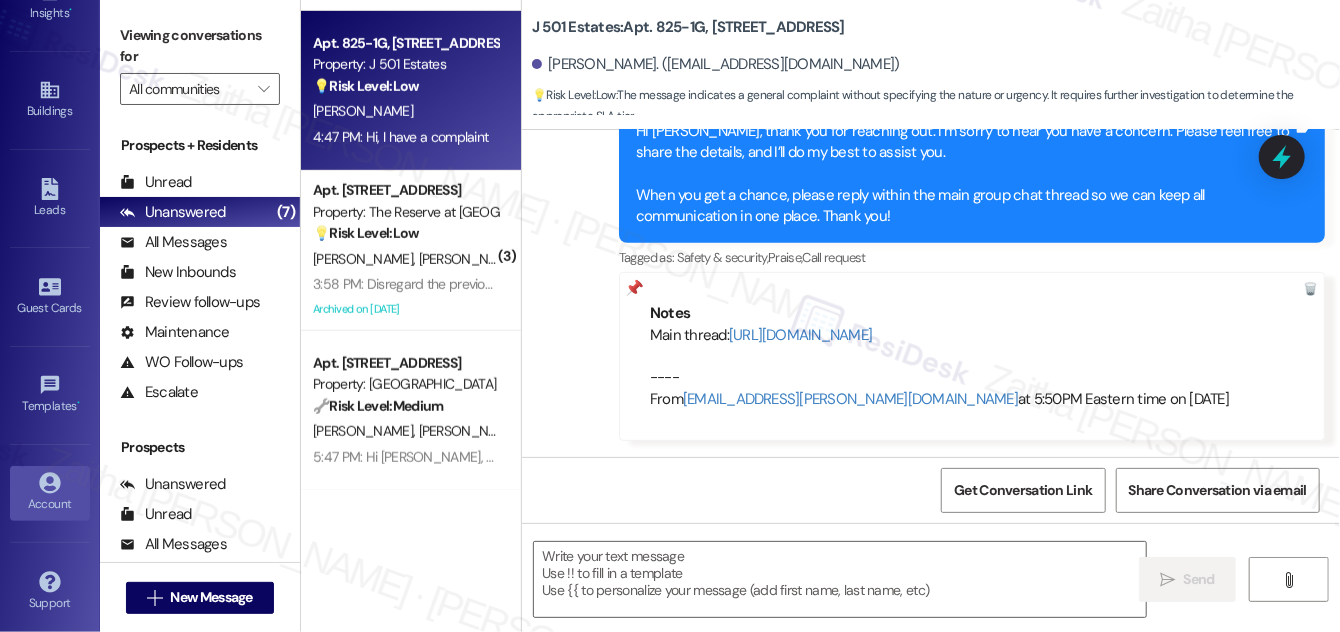 click on "Account" at bounding box center [50, 493] 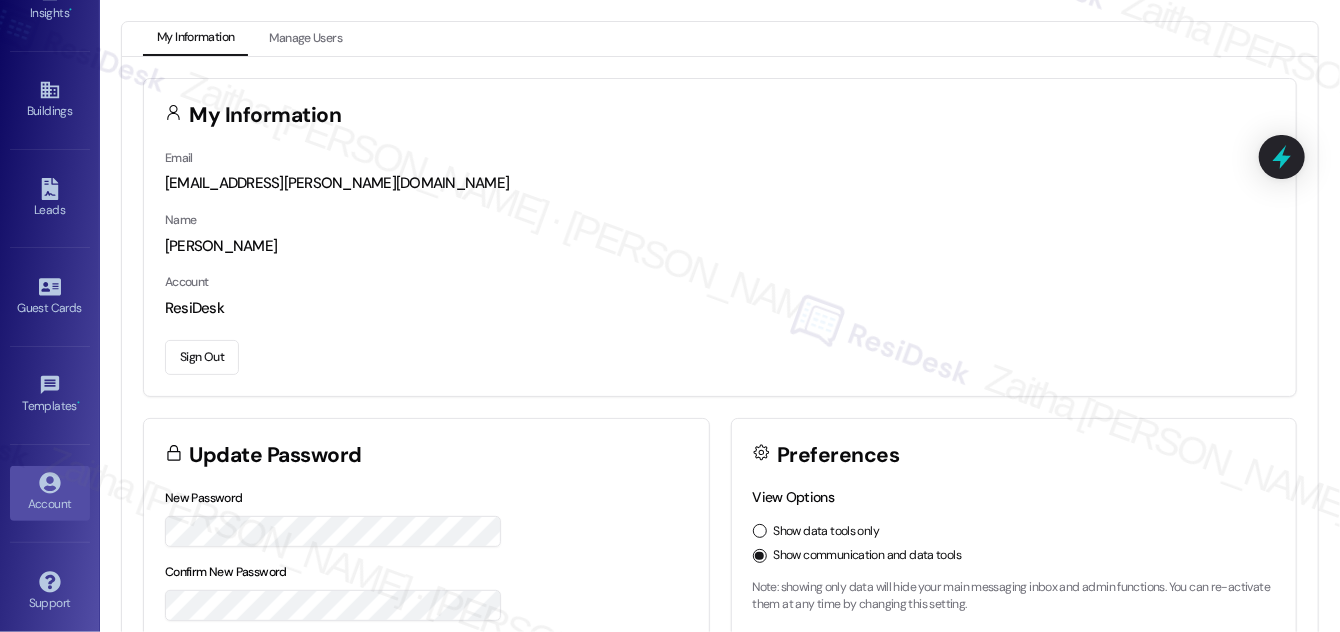 click on "Sign Out" at bounding box center [202, 357] 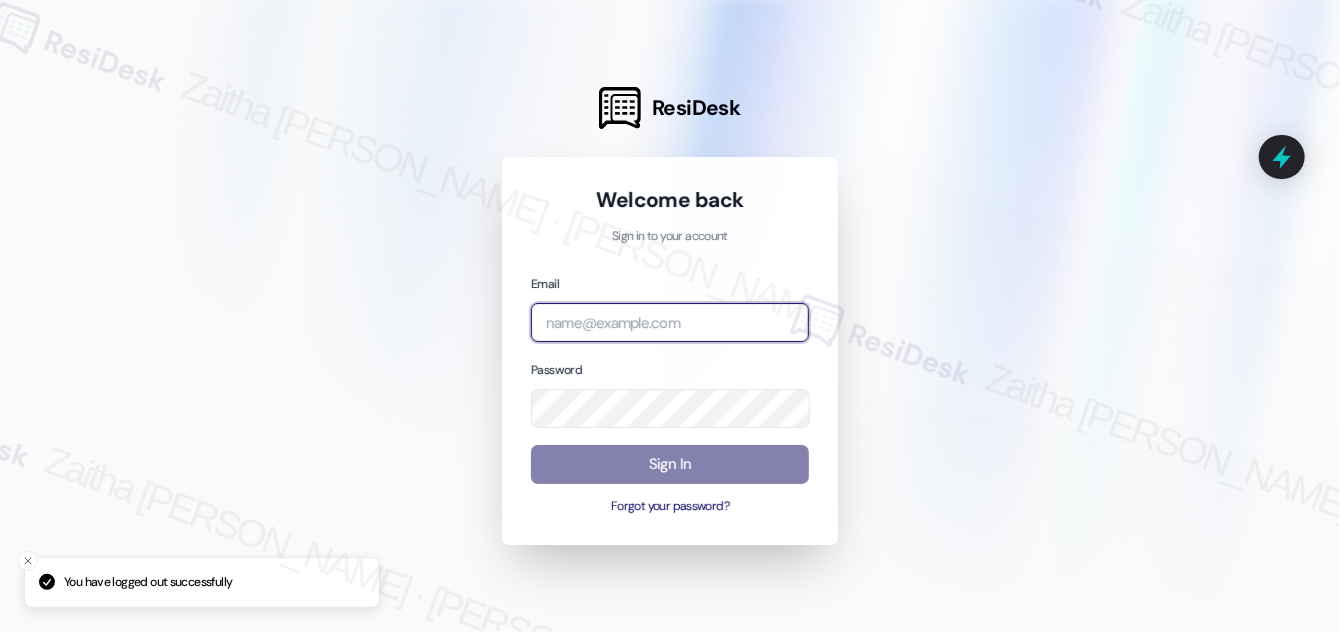 click at bounding box center (670, 322) 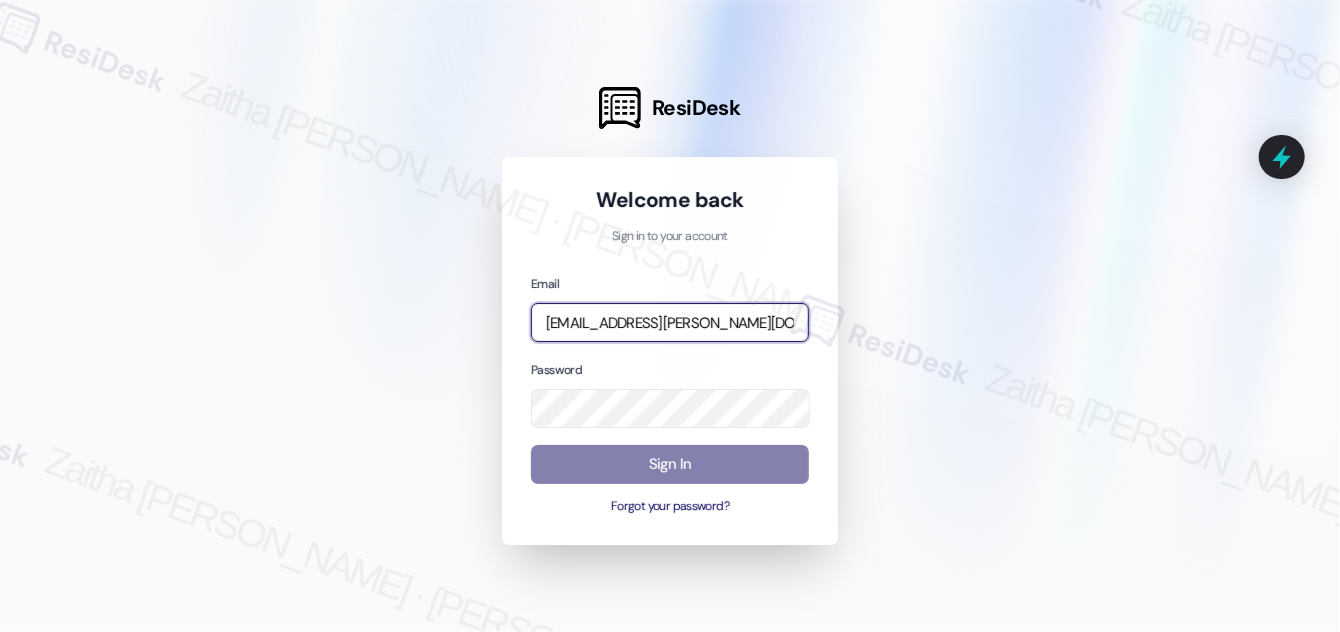 type on "automated-surveys-icarus-zaitha.mae.garcia@icarus.com" 